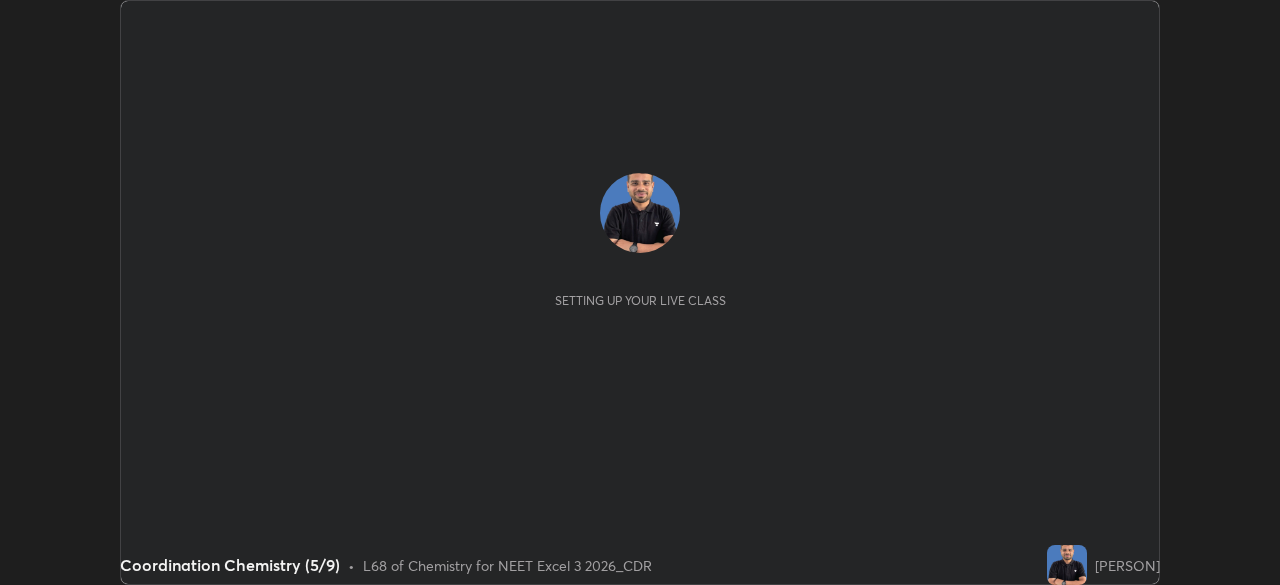 scroll, scrollTop: 0, scrollLeft: 0, axis: both 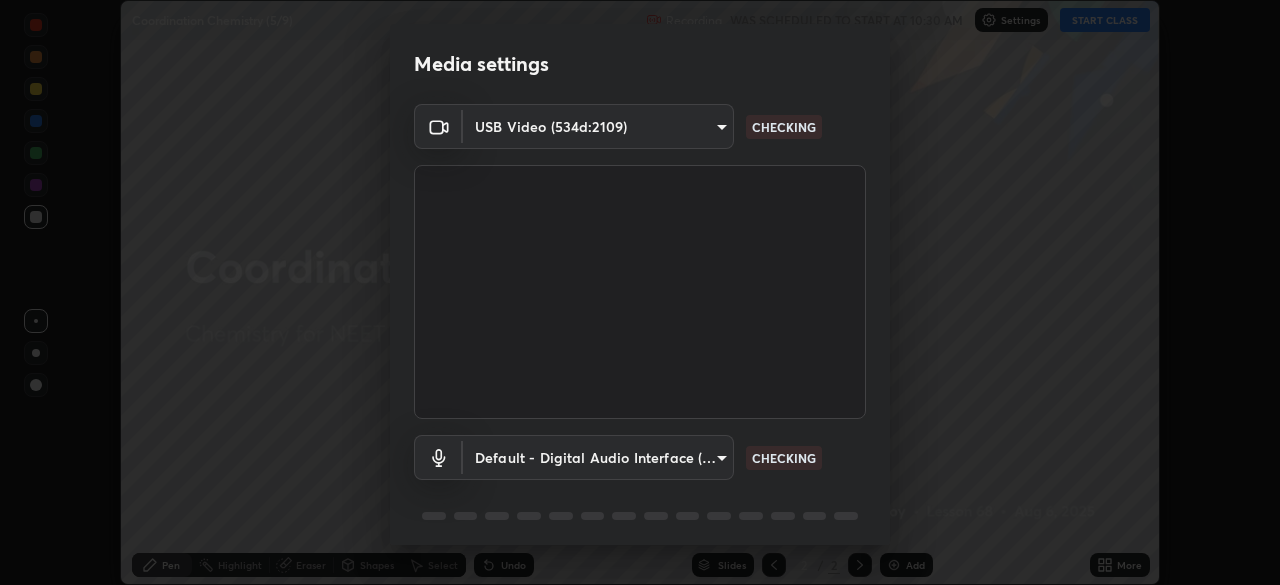 type on "2226f6d28742a26b6e0b51399fa030018956b8f43105e33b3be5017931f45398" 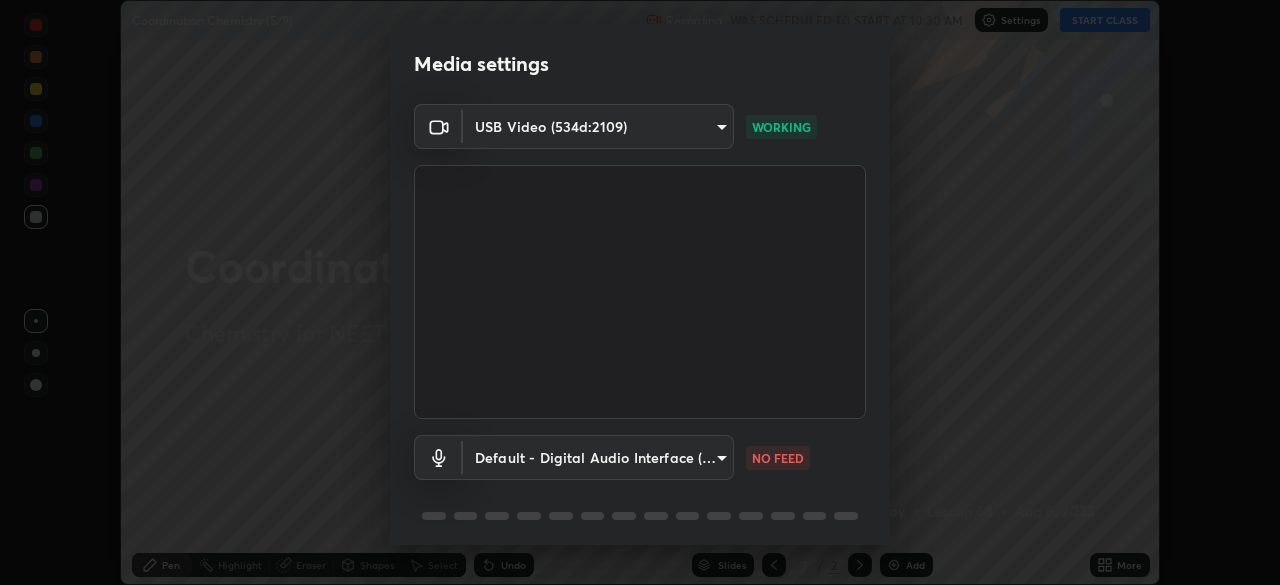 click on "Erase all Coordination Chemistry (5/9) Recording WAS SCHEDULED TO START AT 10:30 AM Settings START CLASS Setting up your live class Coordination Chemistry (5/9) • L68 of Chemistry for NEET Excel 3 2026_CDR [PERSON] Pen Highlight Eraser Shapes Select Undo Slides 2 / 2 Add More No doubts shared Encourage your learners to ask a doubt for better clarity Report an issue Reason for reporting Buffering Chat not working Audio - Video sync issue Educator video quality low ​ Attach an image Report Media settings USB Video (534d:2109) 2226f6d28742a26b6e0b51399fa030018956b8f43105e33b3be5017931f45398 WORKING Default - Digital Audio Interface (2- USB Digital Audio) default NO FEED 1 / 5 Next" at bounding box center (640, 292) 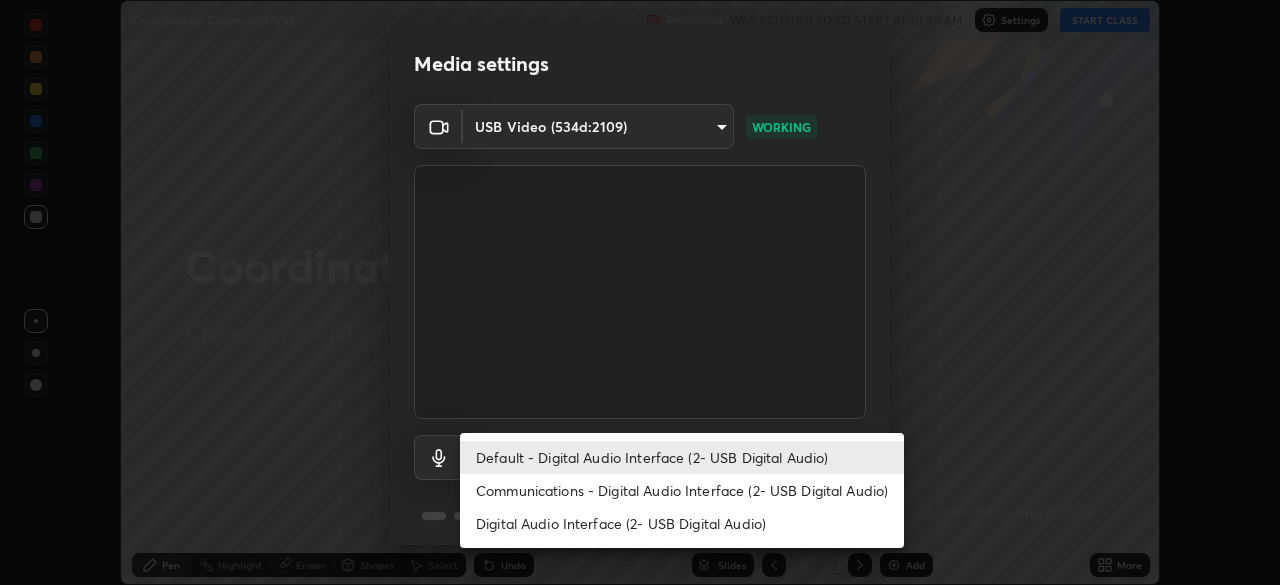 click on "Communications - Digital Audio Interface (2- USB Digital Audio)" at bounding box center (682, 490) 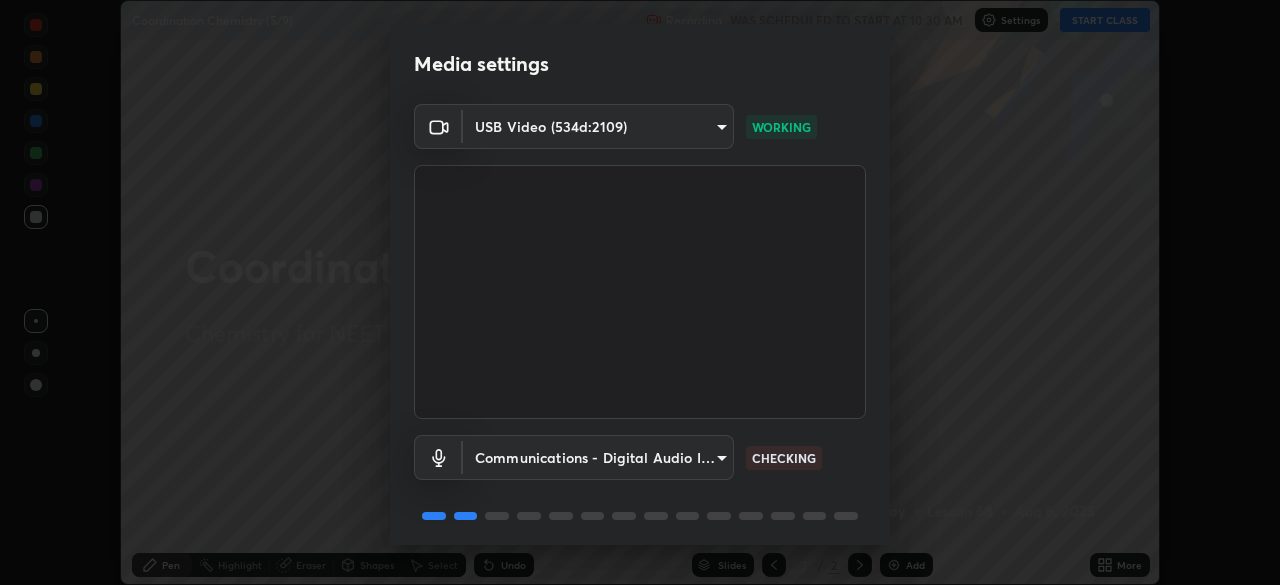 click on "Erase all Coordination Chemistry (5/9) Recording WAS SCHEDULED TO START AT 10:30 AM Settings START CLASS Setting up your live class Coordination Chemistry (5/9) • L68 of Chemistry for NEET Excel 3 2026_CDR [PERSON] Pen Highlight Eraser Shapes Select Undo Slides 2 / 2 Add More No doubts shared Encourage your learners to ask a doubt for better clarity Report an issue Reason for reporting Buffering Chat not working Audio - Video sync issue Educator video quality low ​ Attach an image Report Media settings USB Video (534d:2109) 2226f6d28742a26b6e0b51399fa030018956b8f43105e33b3be5017931f45398 WORKING Communications - Digital Audio Interface (2- USB Digital Audio) communications CHECKING 1 / 5 Next" at bounding box center [640, 292] 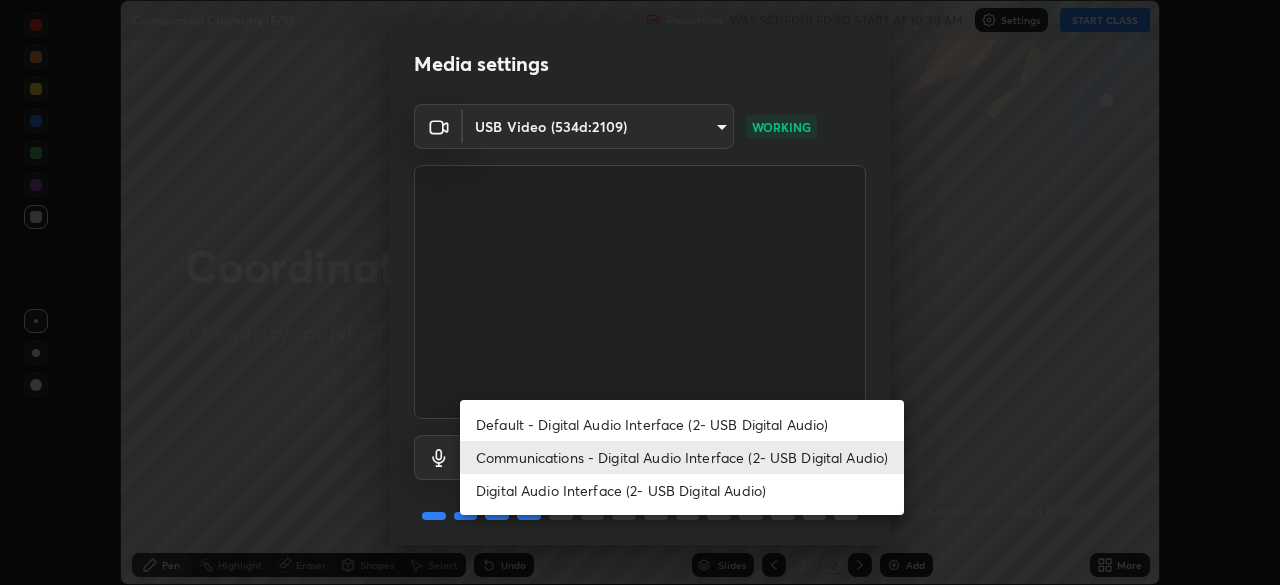 click on "Default - Digital Audio Interface (2- USB Digital Audio)" at bounding box center (682, 424) 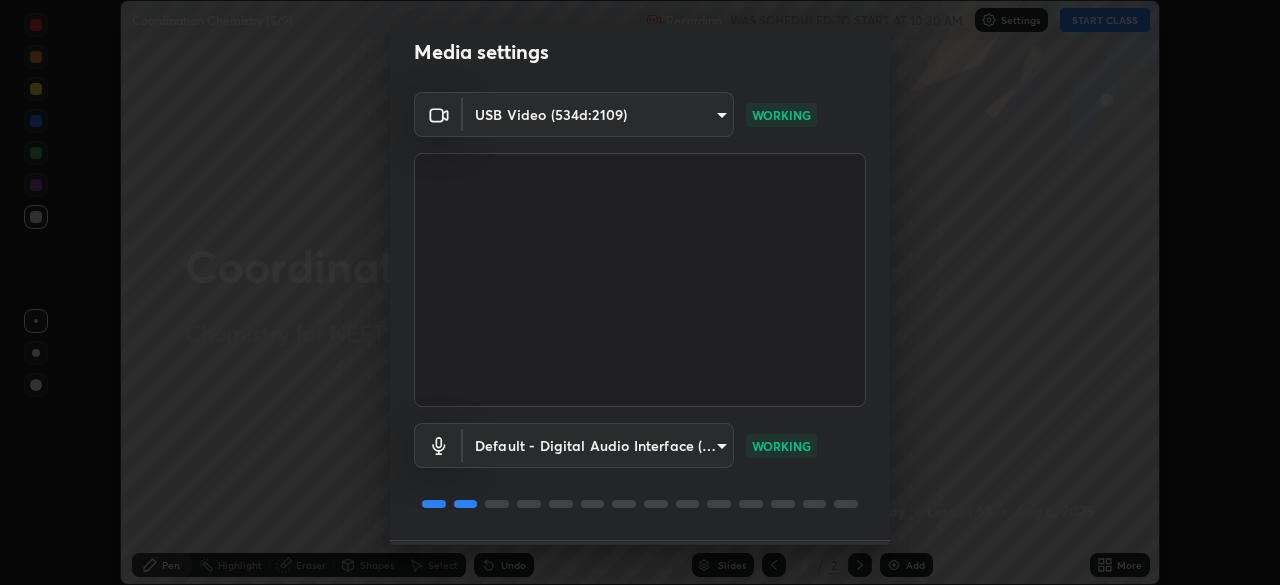 scroll, scrollTop: 71, scrollLeft: 0, axis: vertical 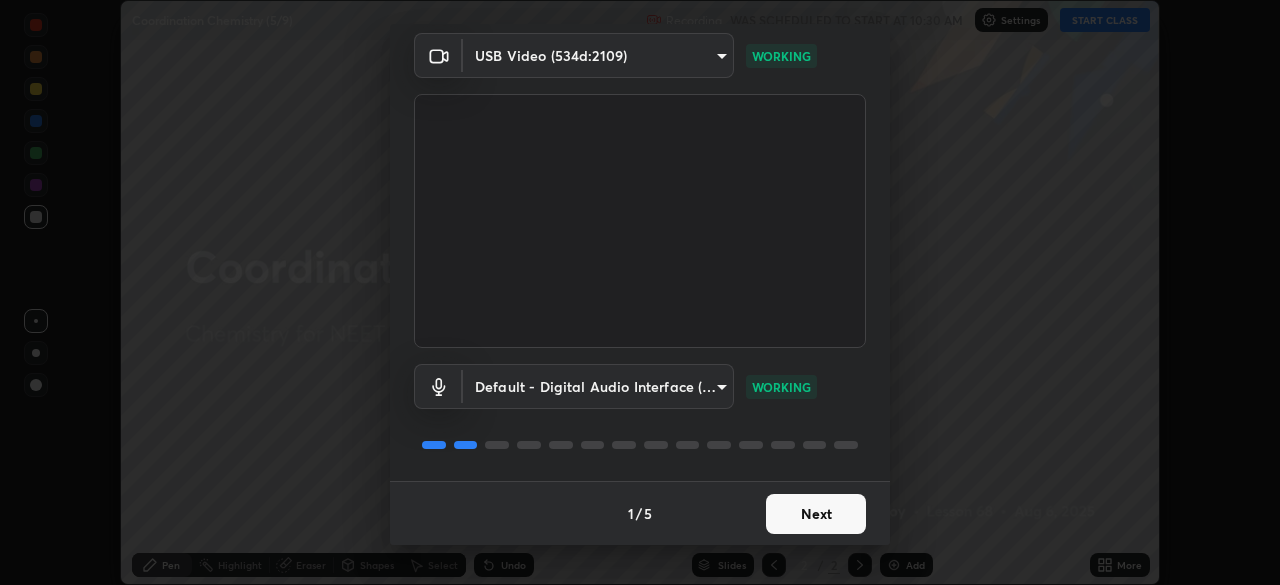 click on "Next" at bounding box center [816, 514] 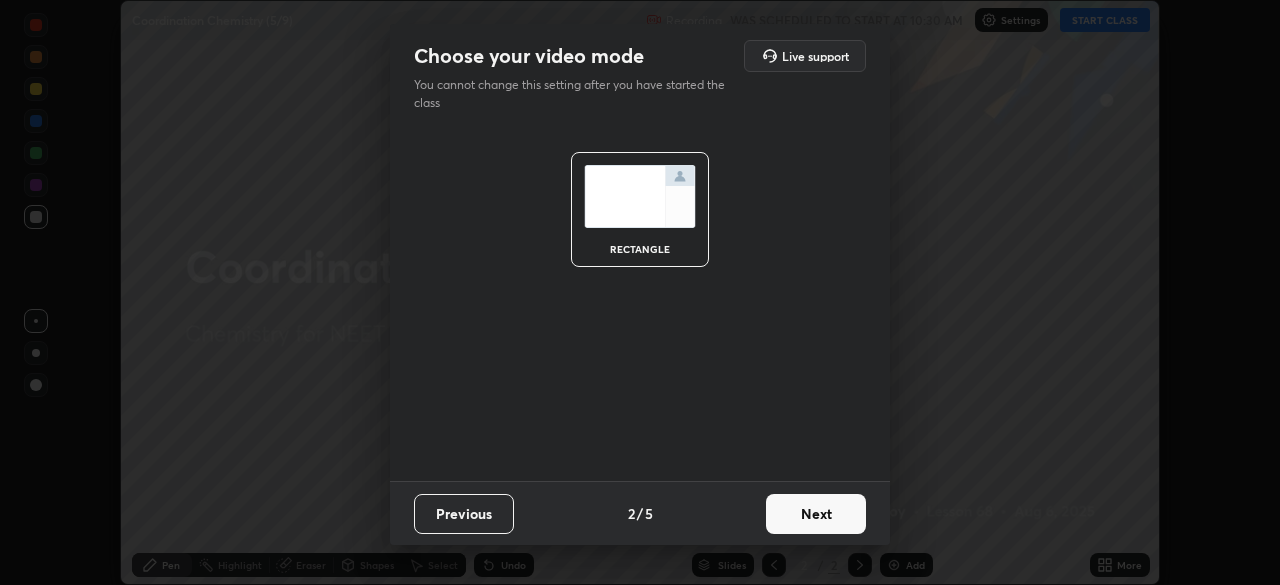 scroll, scrollTop: 0, scrollLeft: 0, axis: both 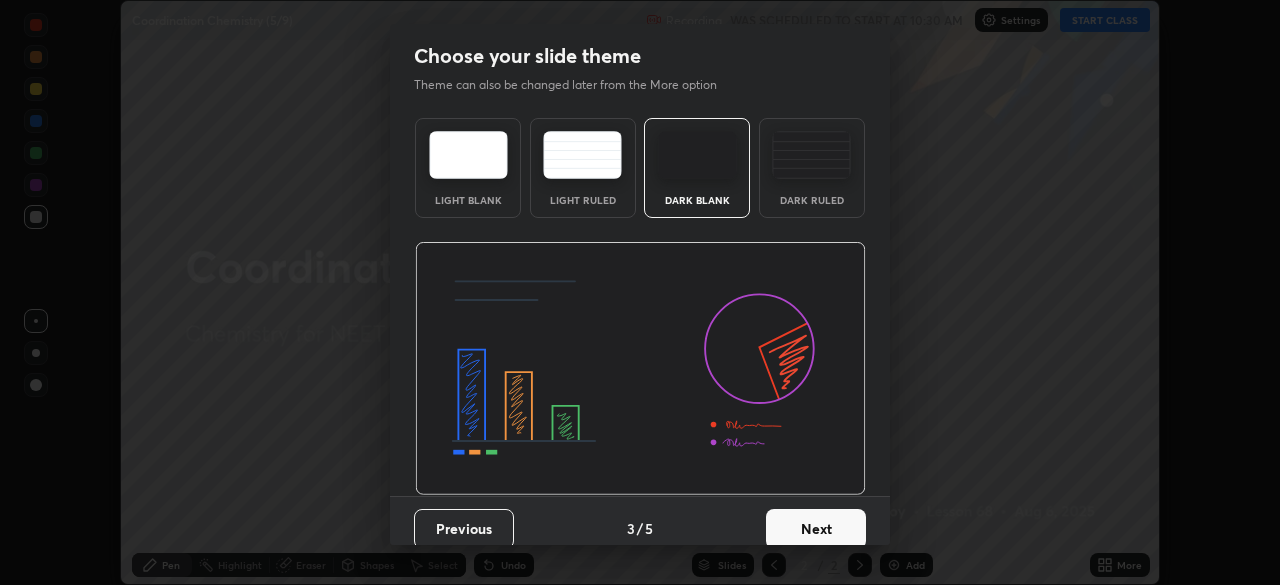 click on "Next" at bounding box center (816, 529) 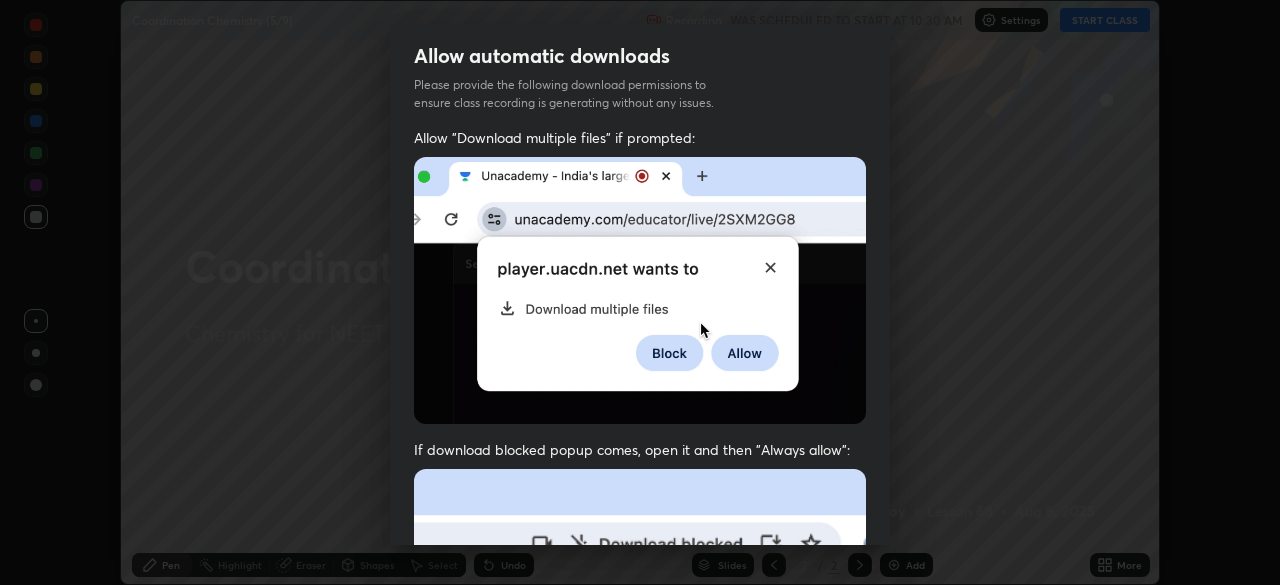 click at bounding box center (640, 687) 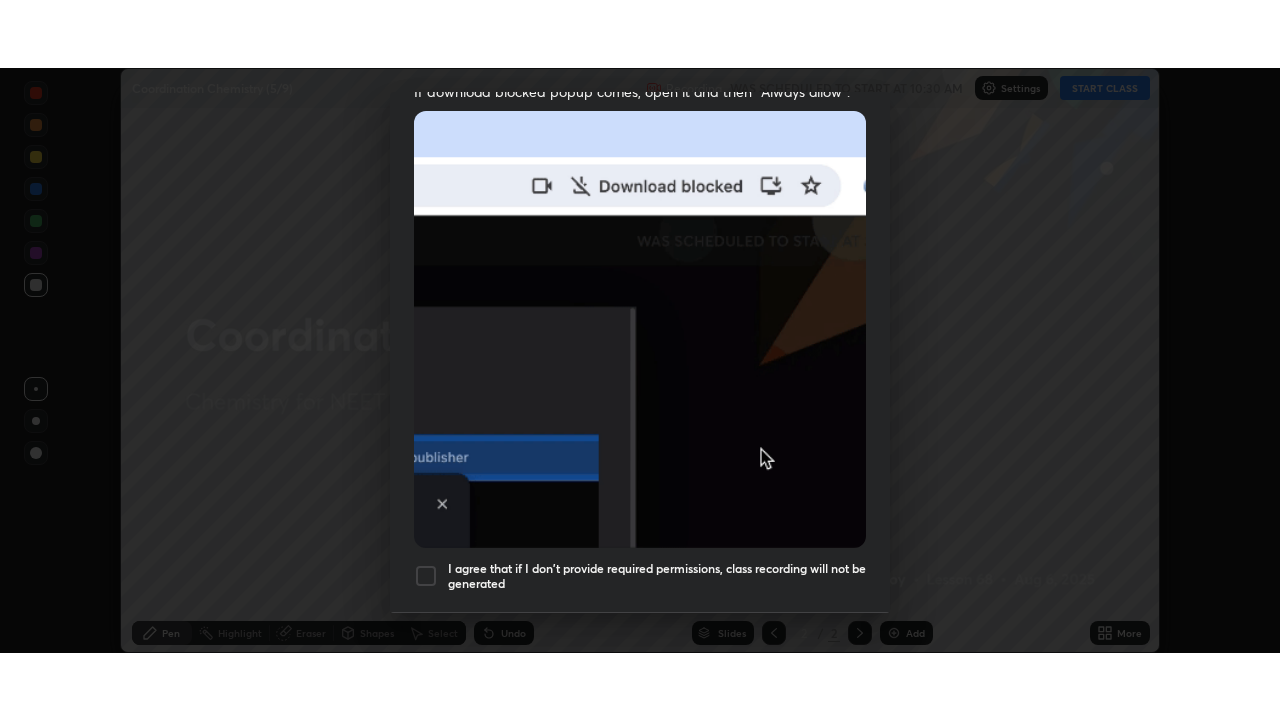 scroll, scrollTop: 479, scrollLeft: 0, axis: vertical 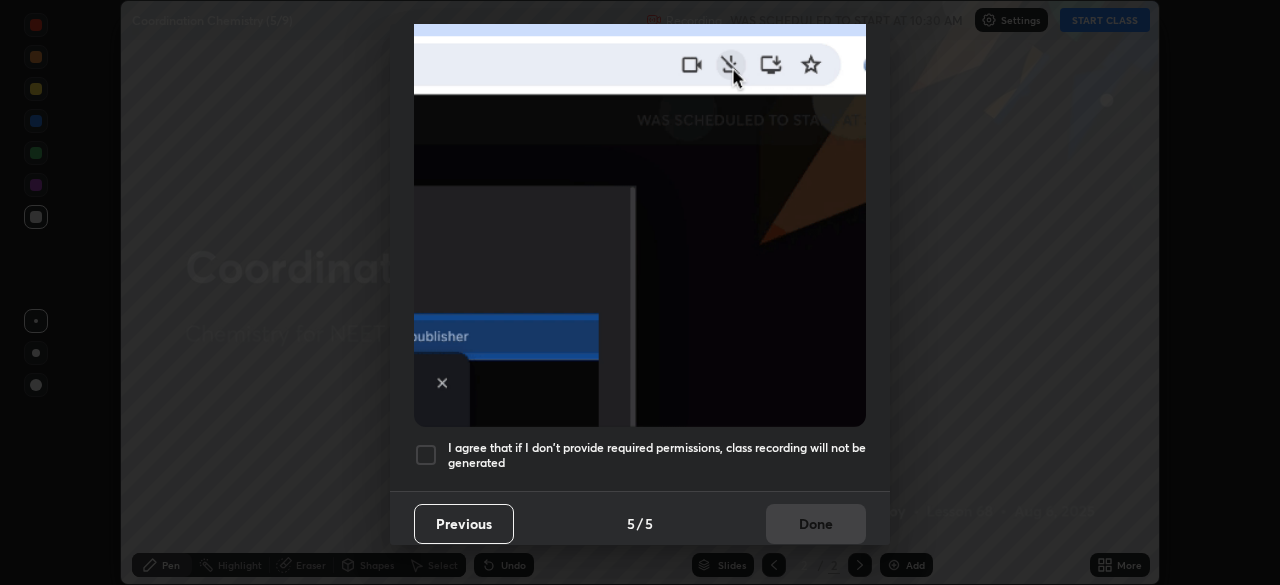 click at bounding box center [426, 455] 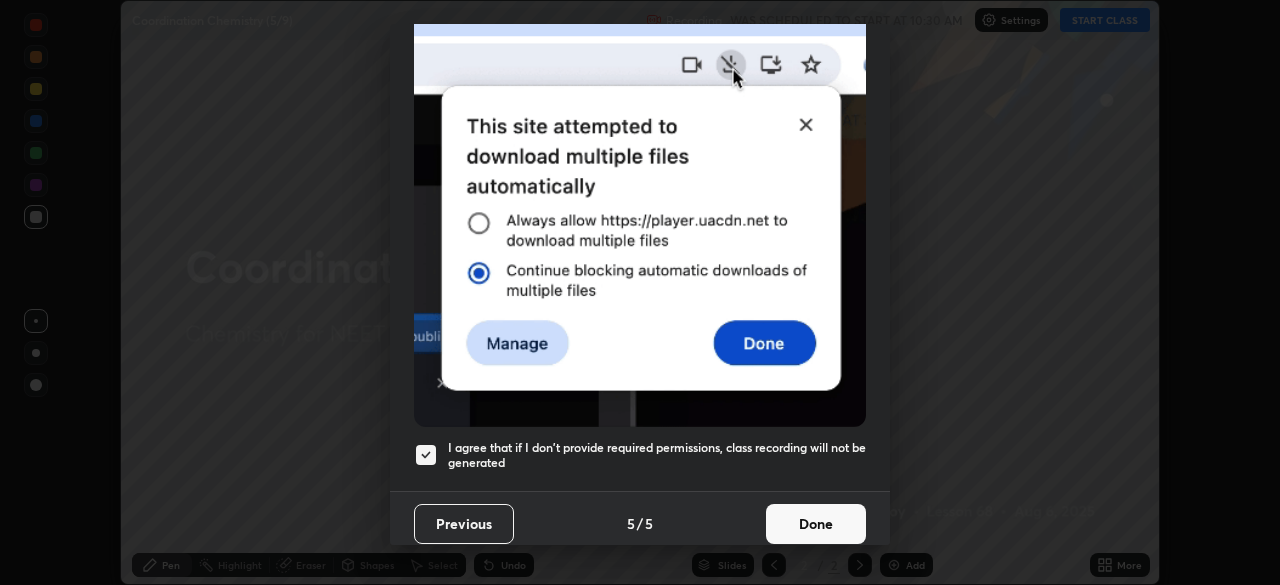 click on "Previous 5 / 5 Done" at bounding box center [640, 523] 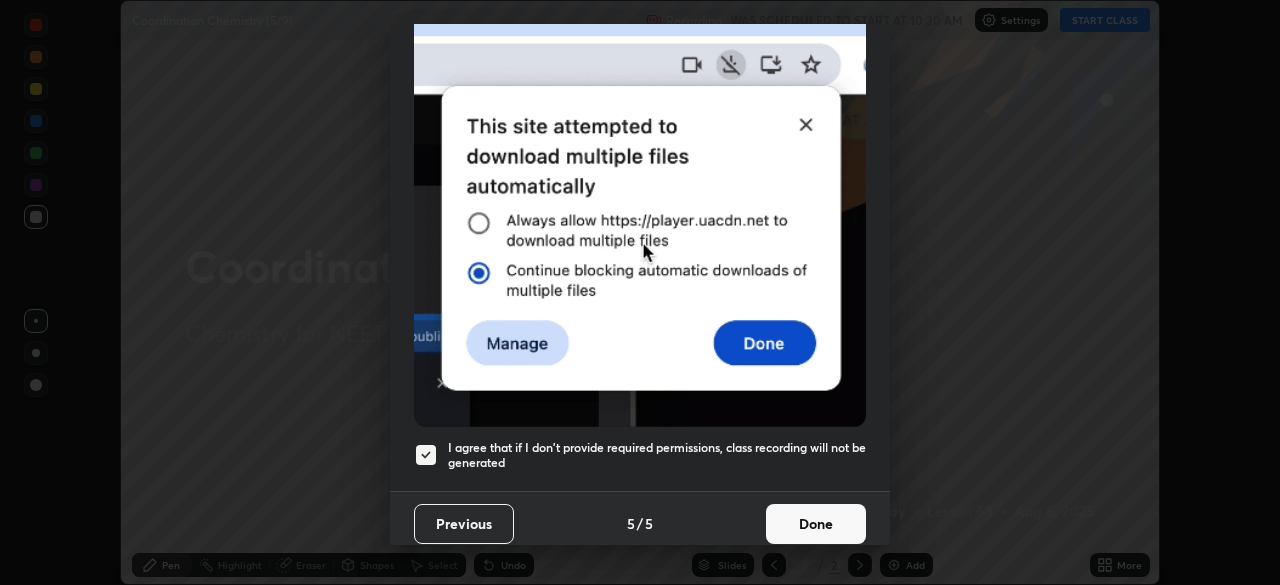 click on "Done" at bounding box center [816, 524] 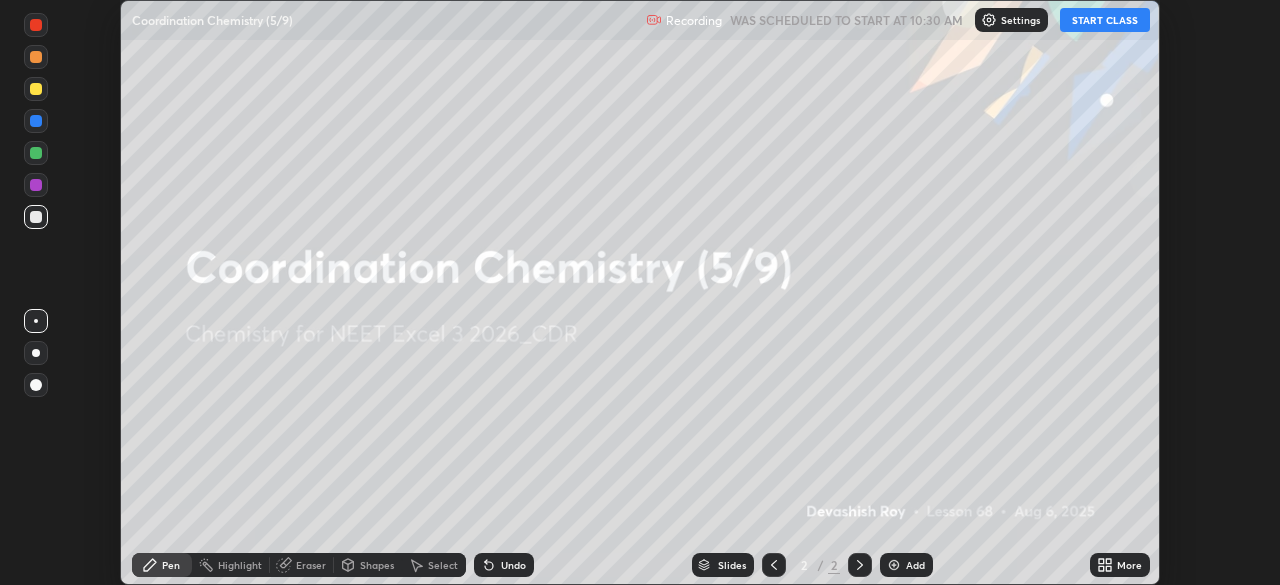 click on "START CLASS" at bounding box center [1105, 20] 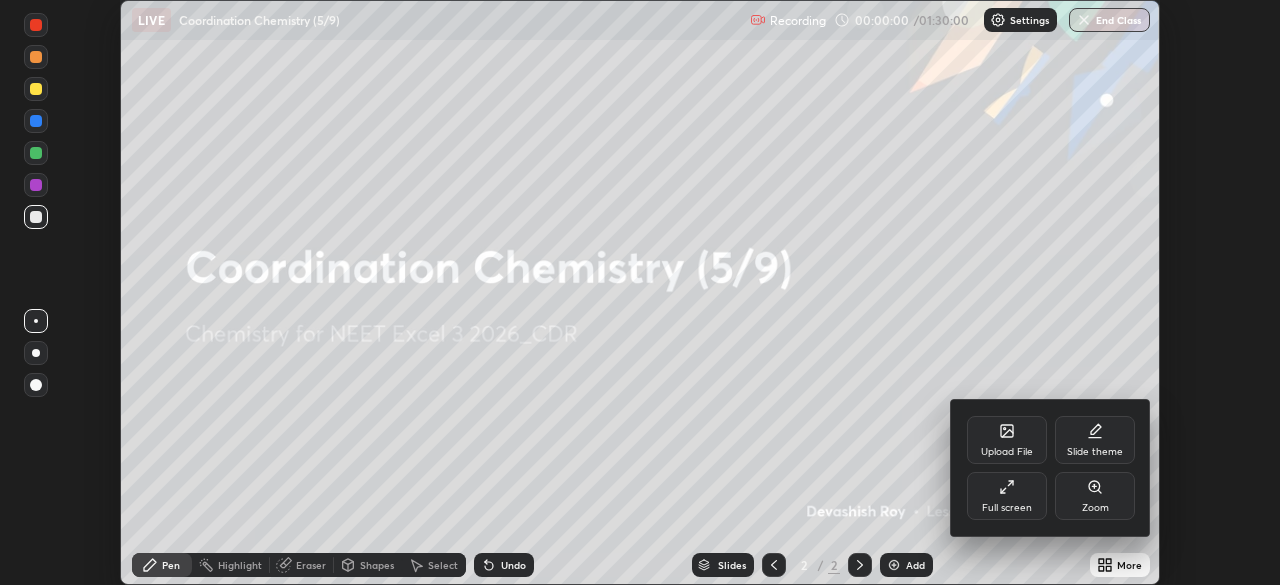 click on "Full screen" at bounding box center [1007, 496] 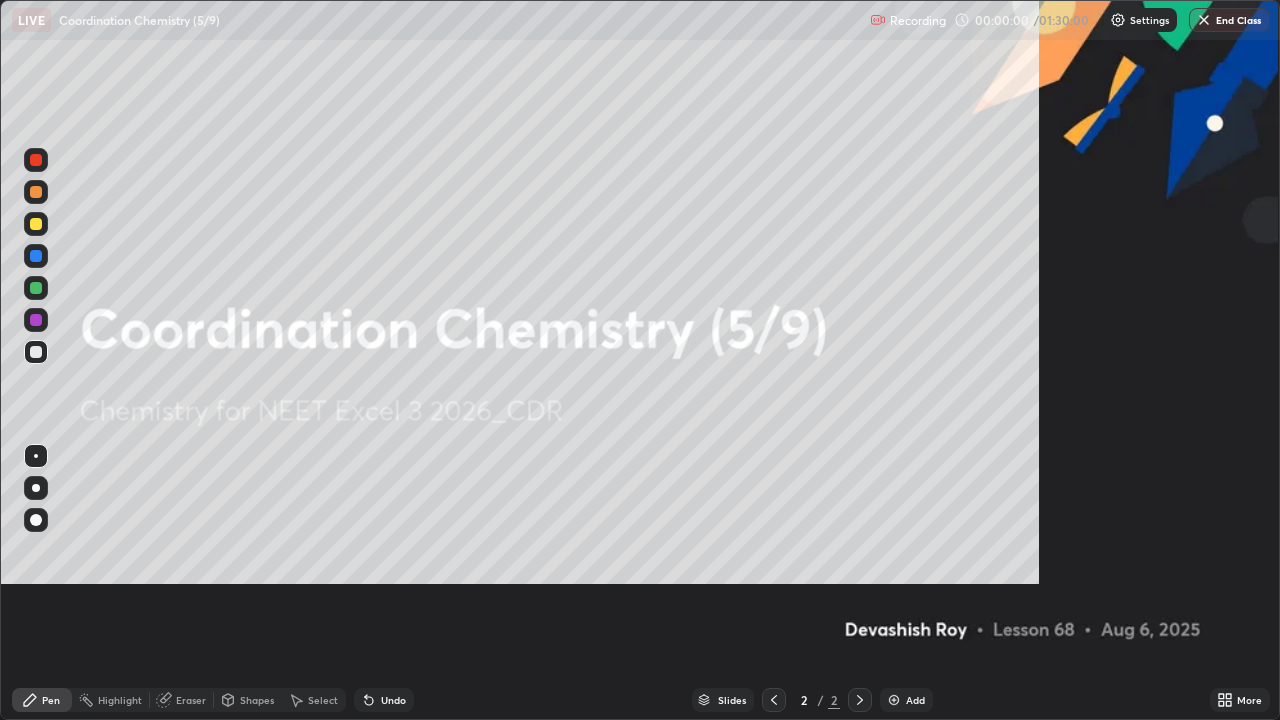 scroll, scrollTop: 99280, scrollLeft: 98720, axis: both 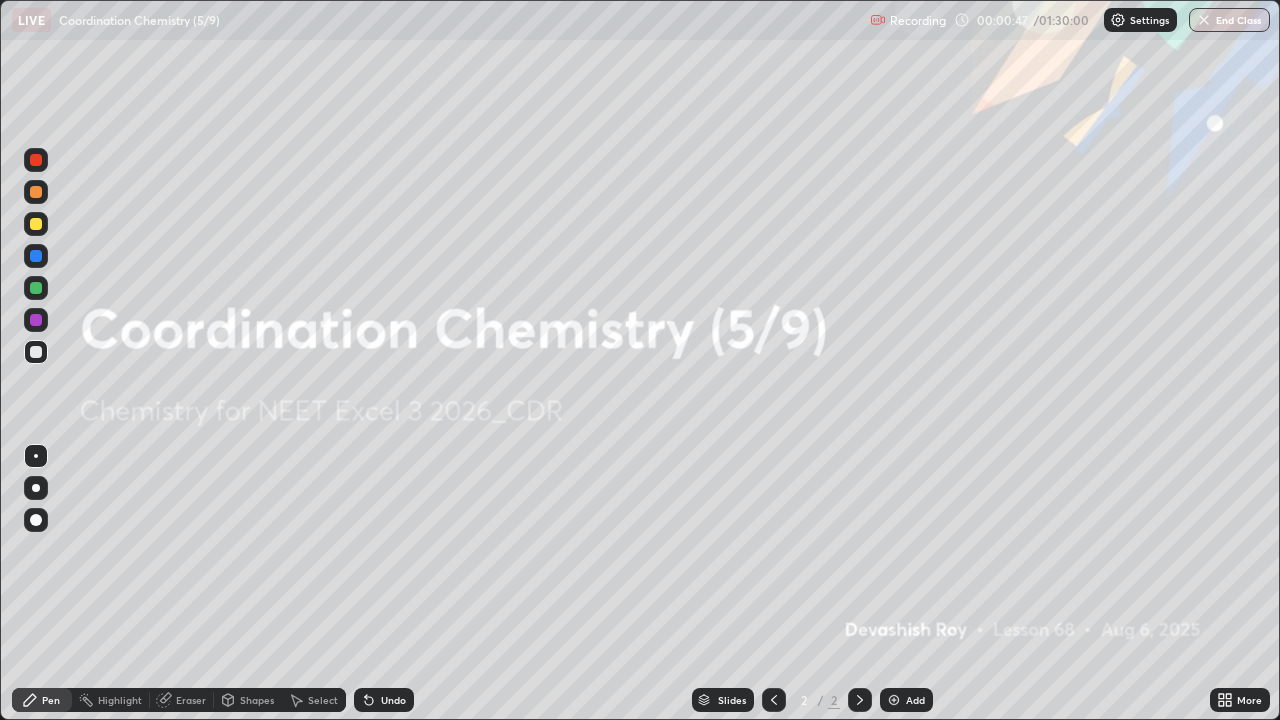 click at bounding box center [894, 700] 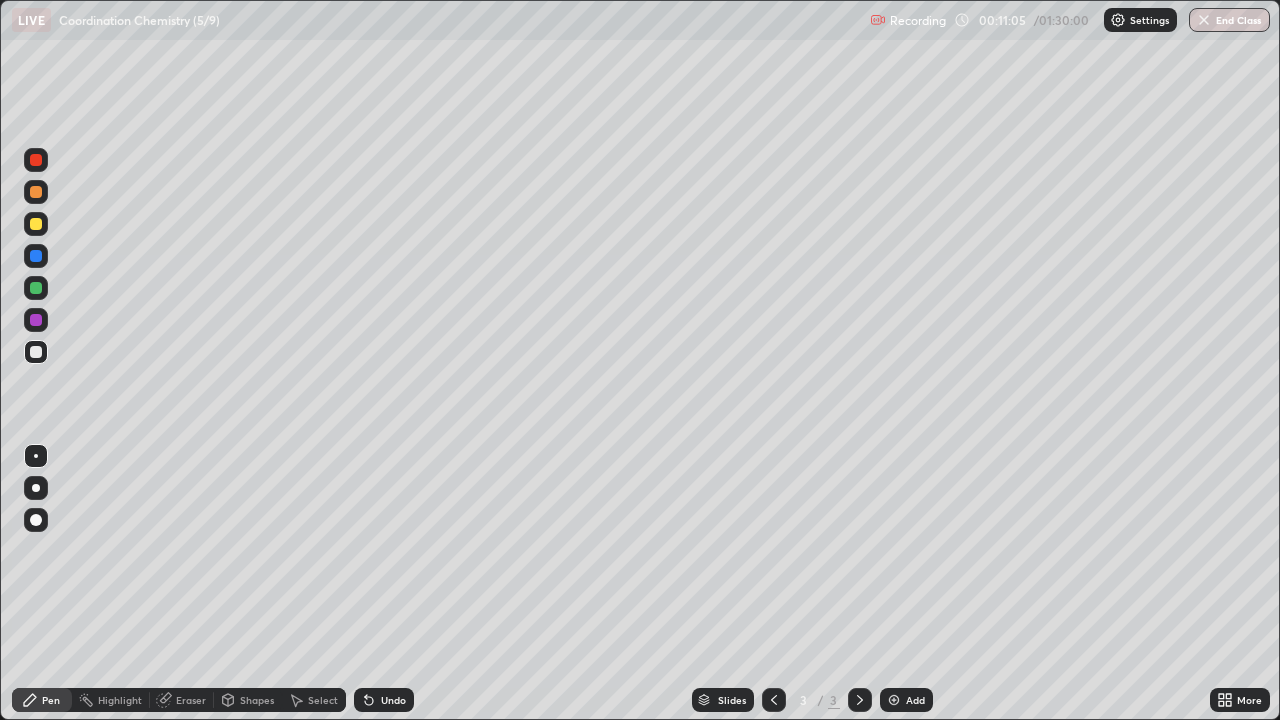 click on "Eraser" at bounding box center [191, 700] 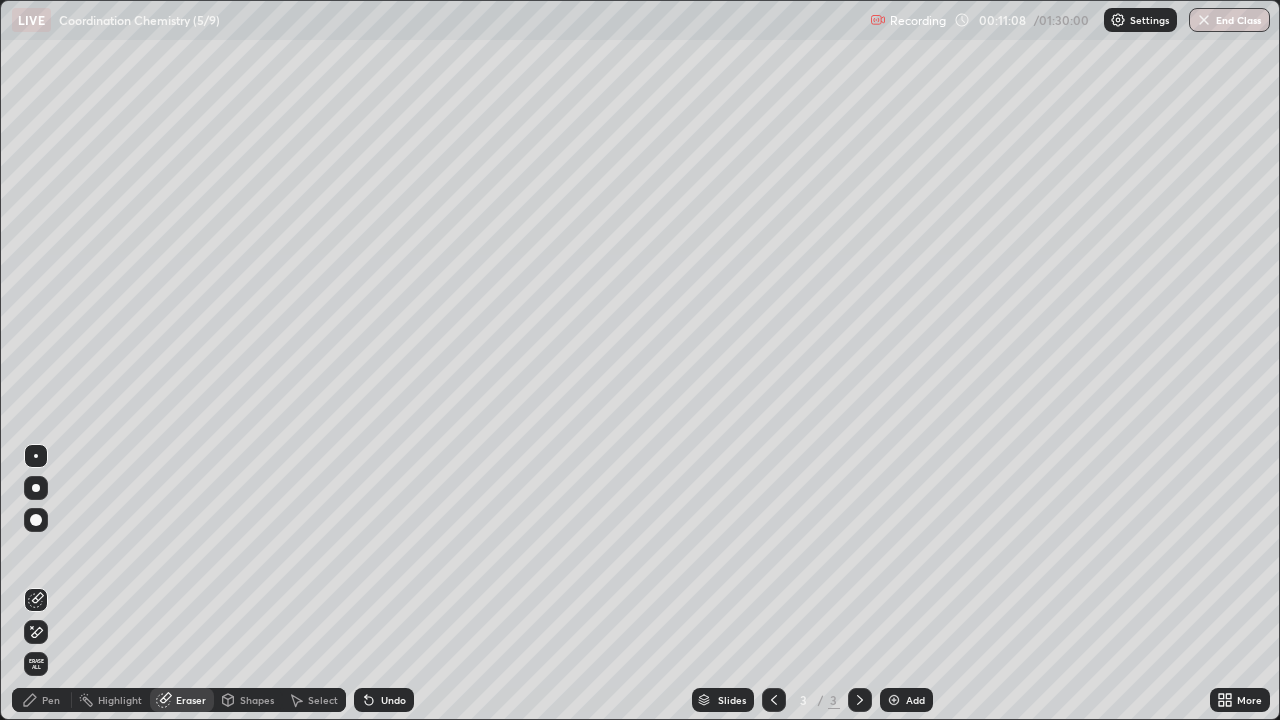 click 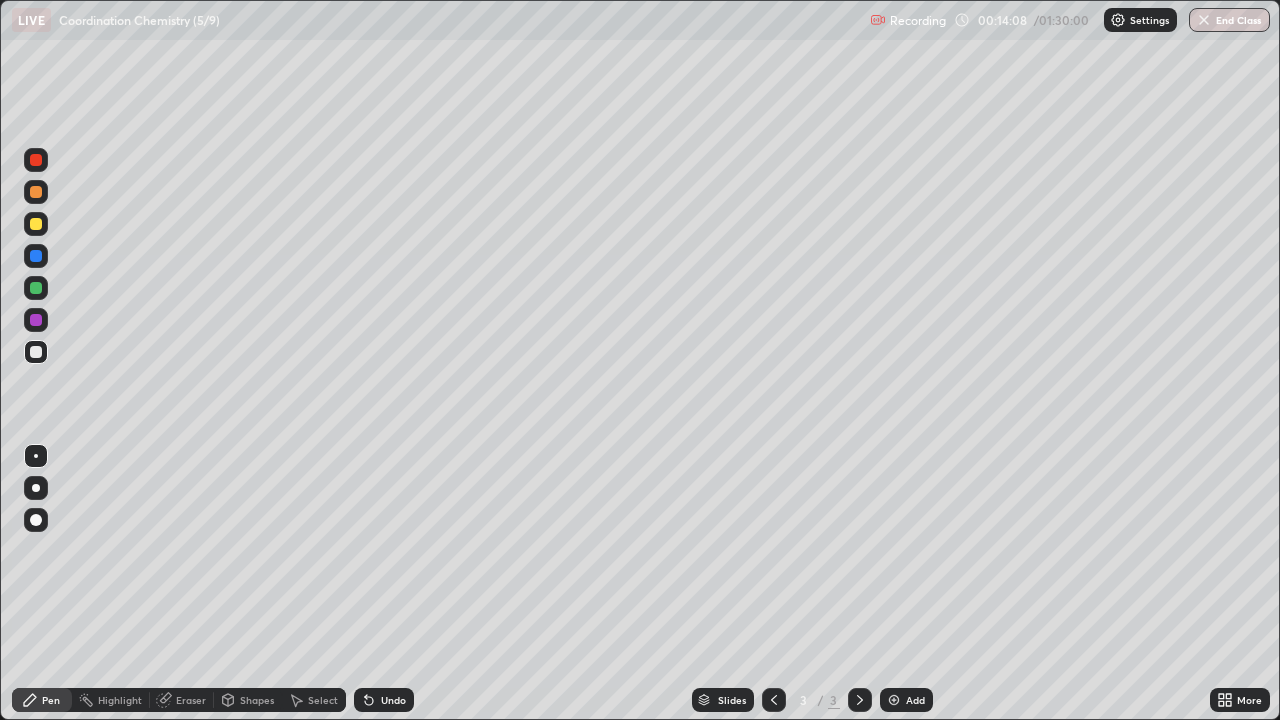 click on "Undo" at bounding box center [393, 700] 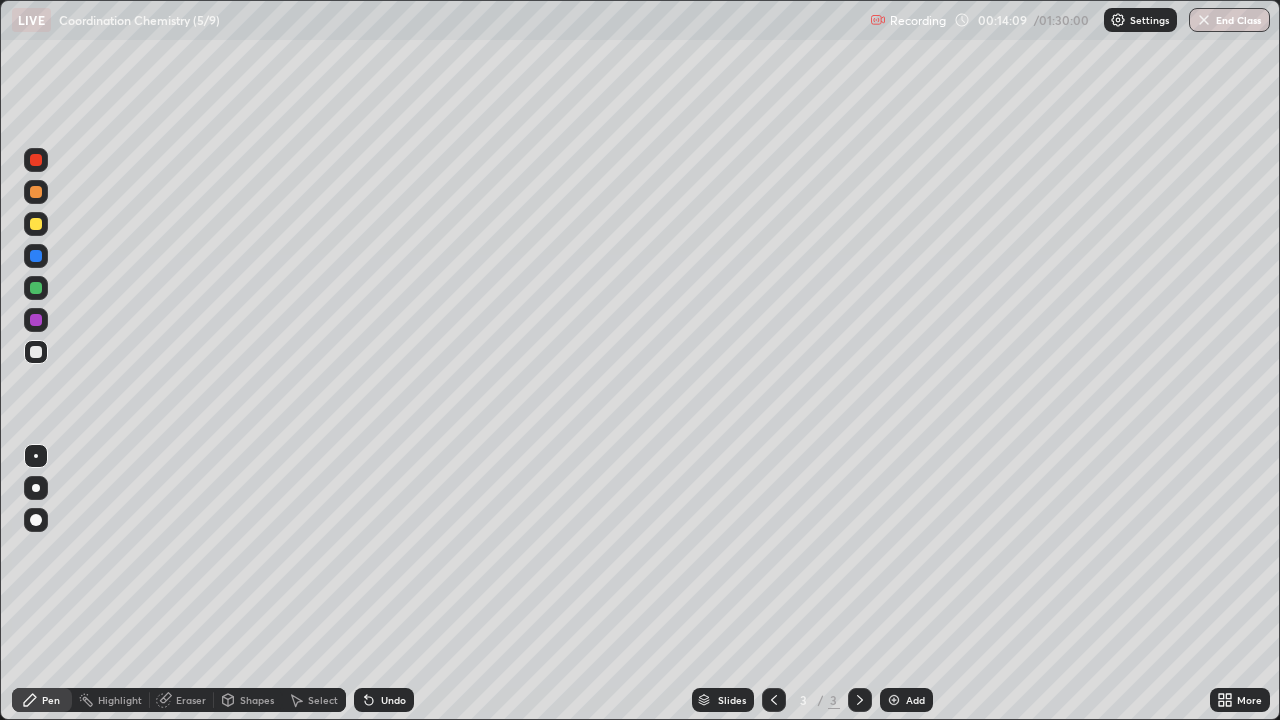 click on "Undo" at bounding box center (384, 700) 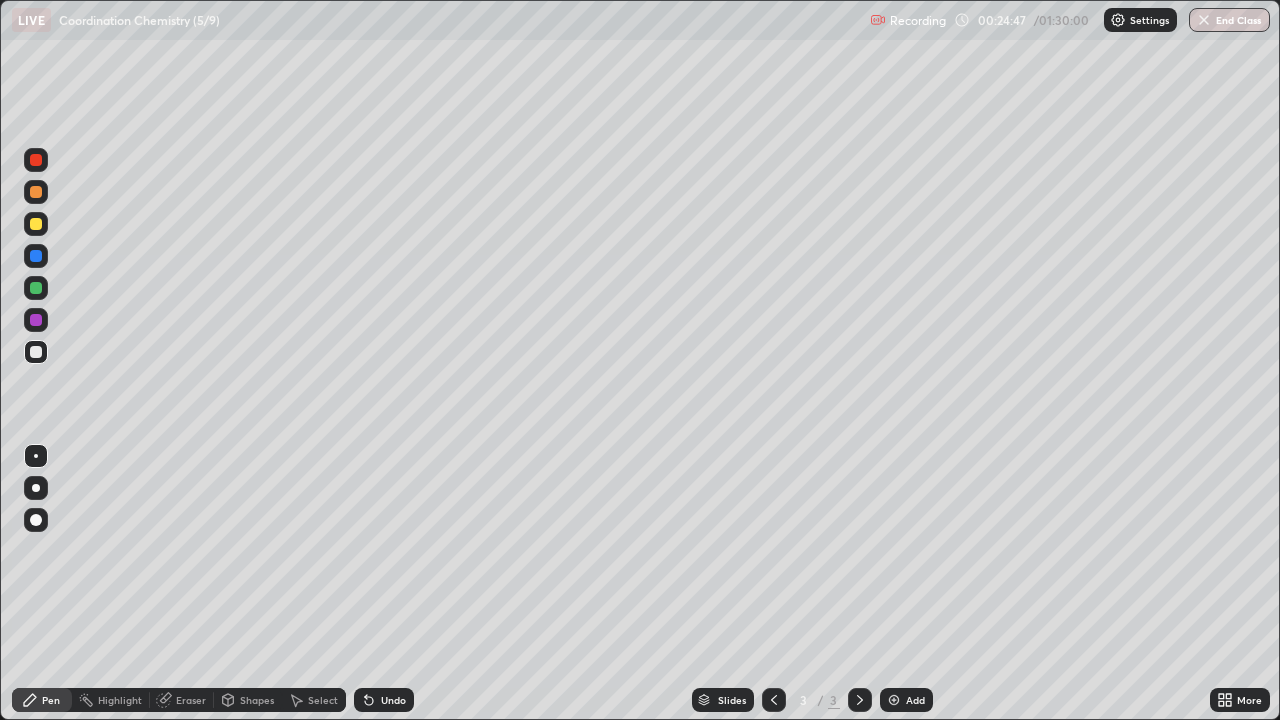 click on "Select" at bounding box center (314, 700) 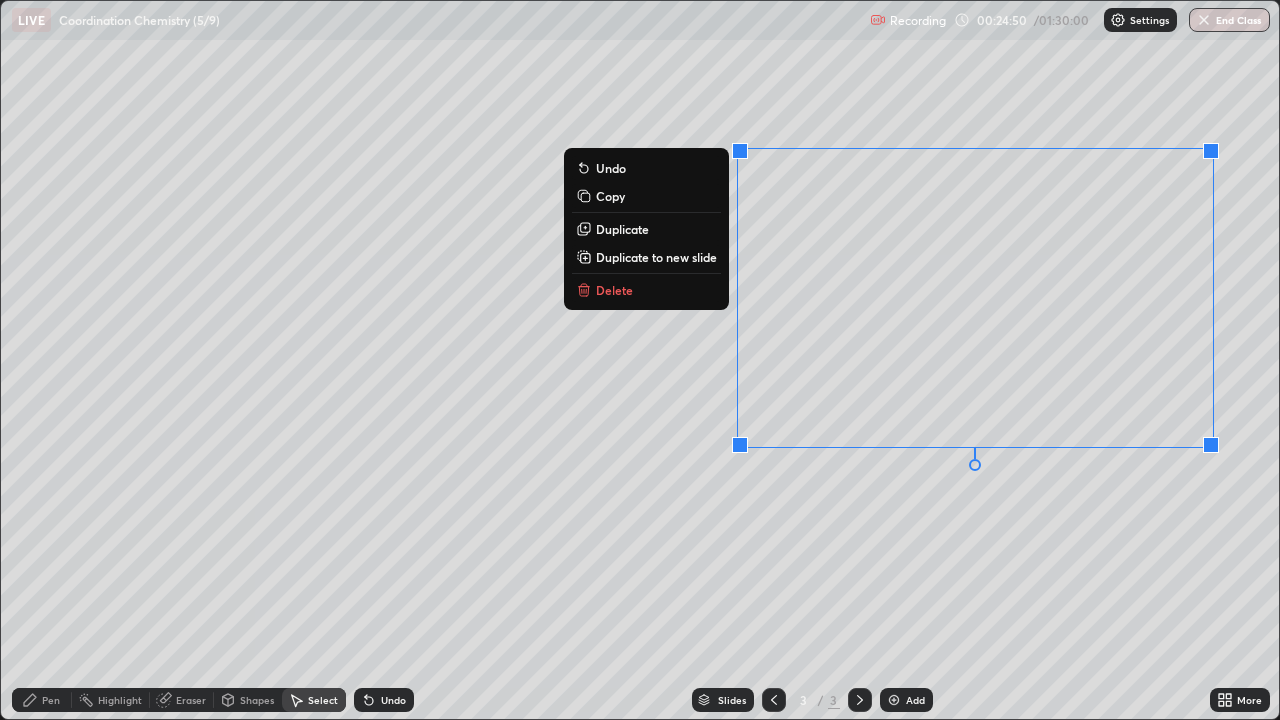 click on "Delete" at bounding box center [646, 290] 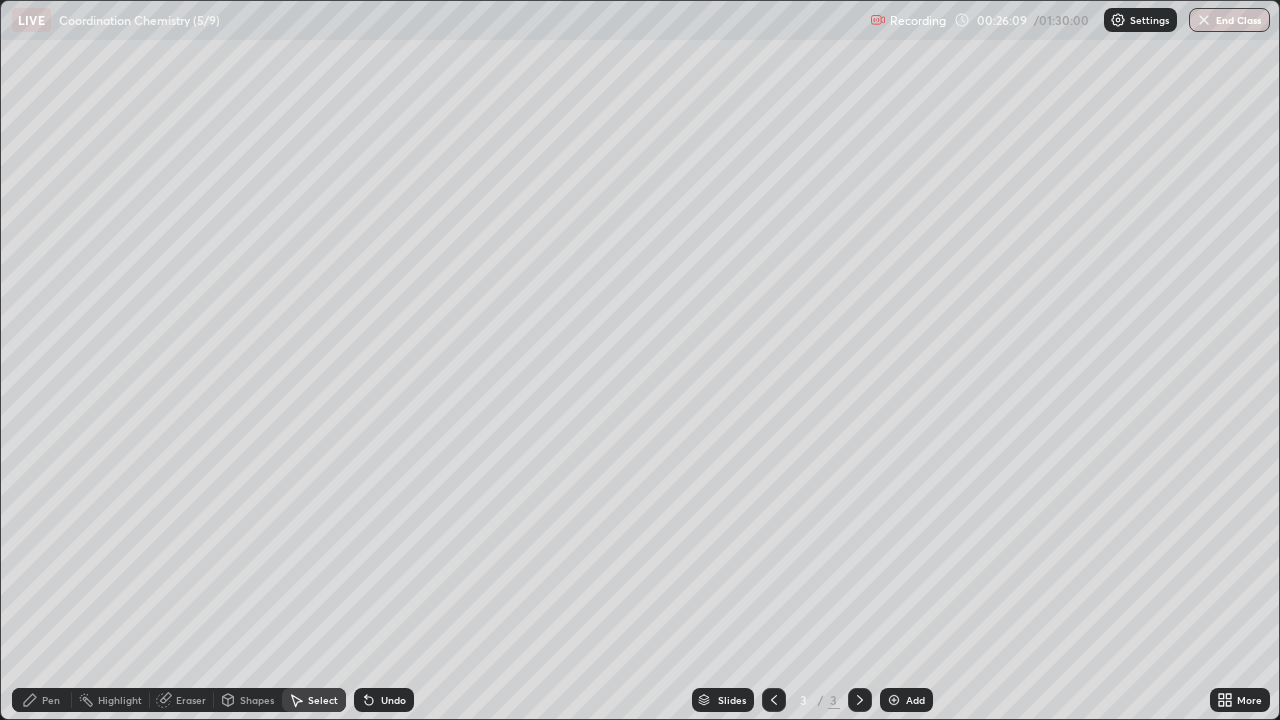 click on "Shapes" at bounding box center [257, 700] 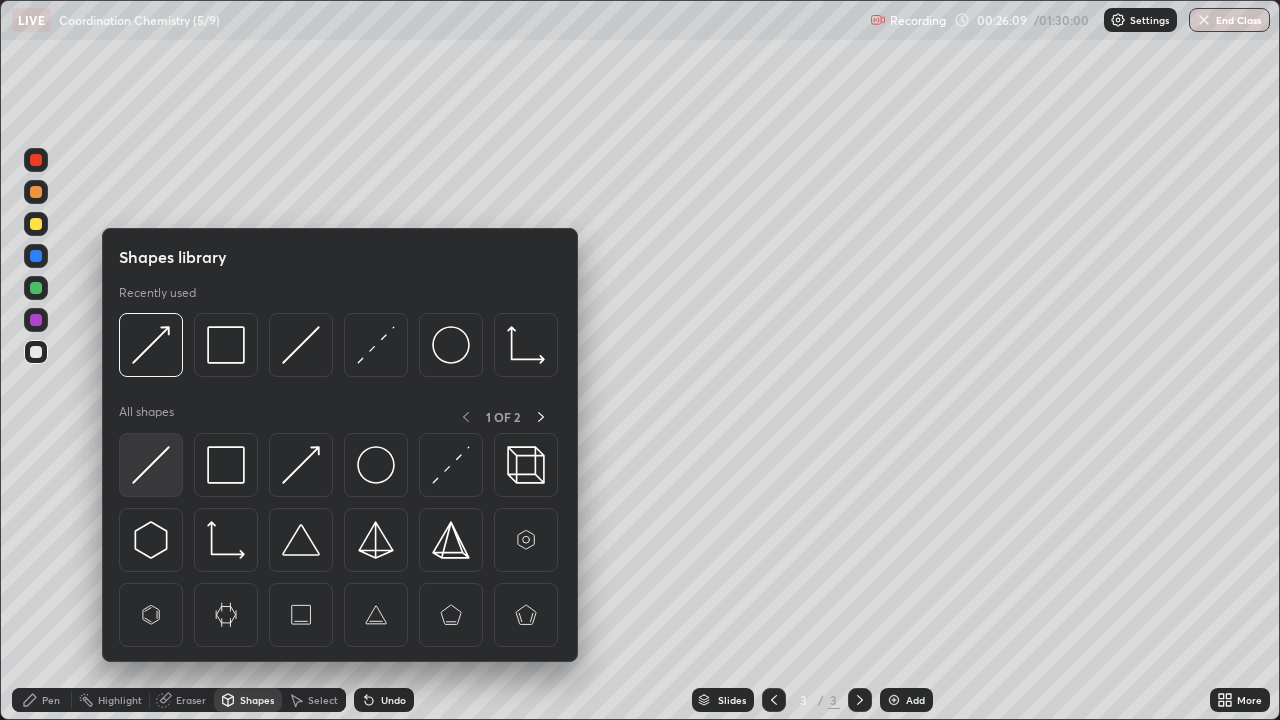 click at bounding box center (151, 465) 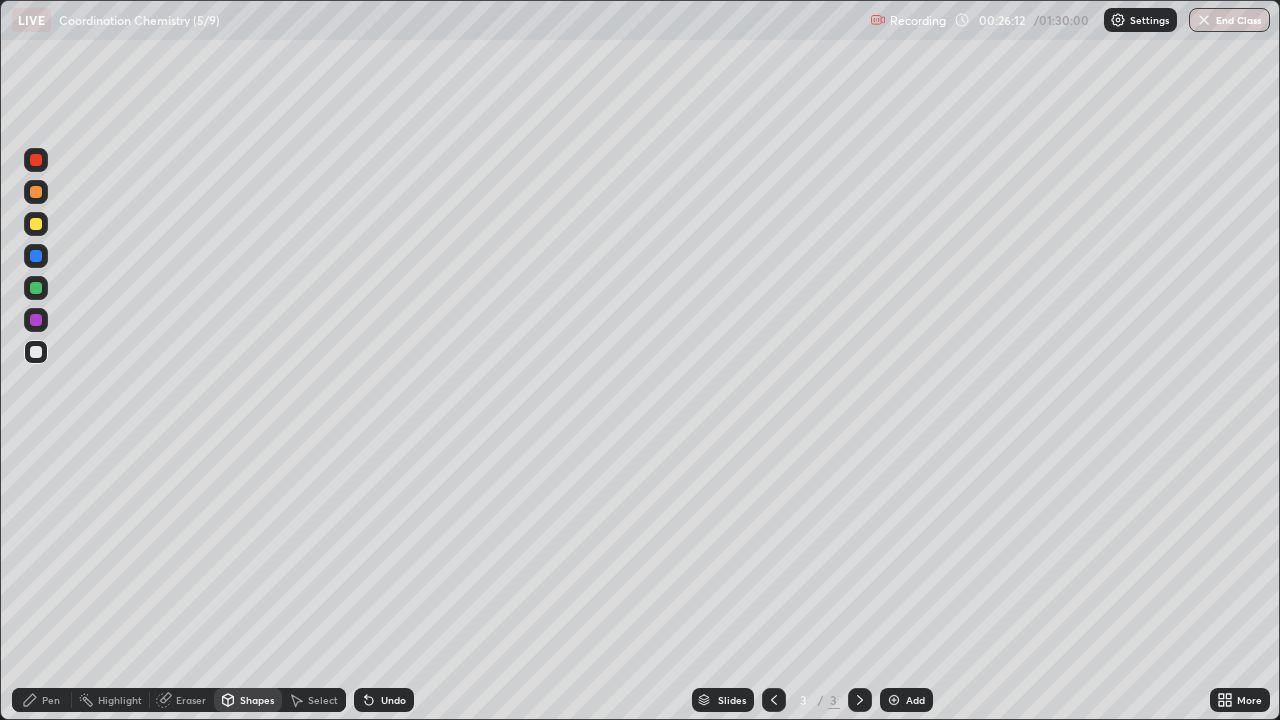 click on "Pen" at bounding box center [51, 700] 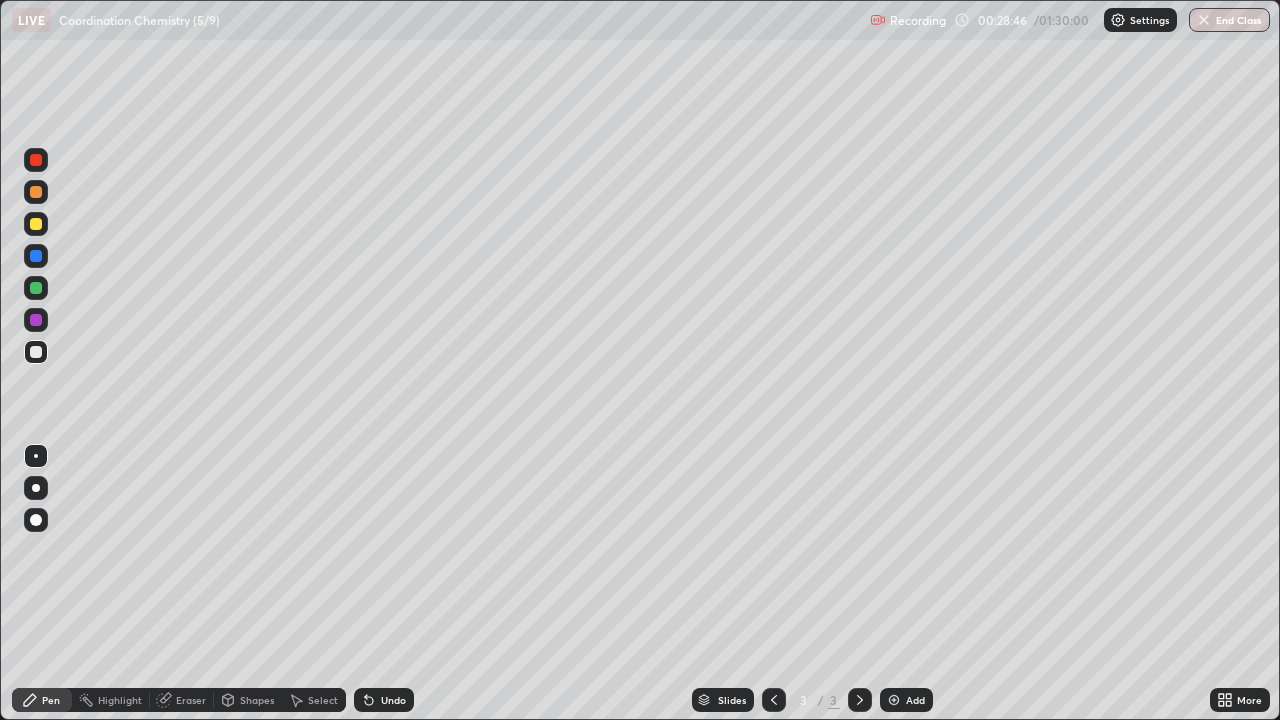 click at bounding box center [36, 224] 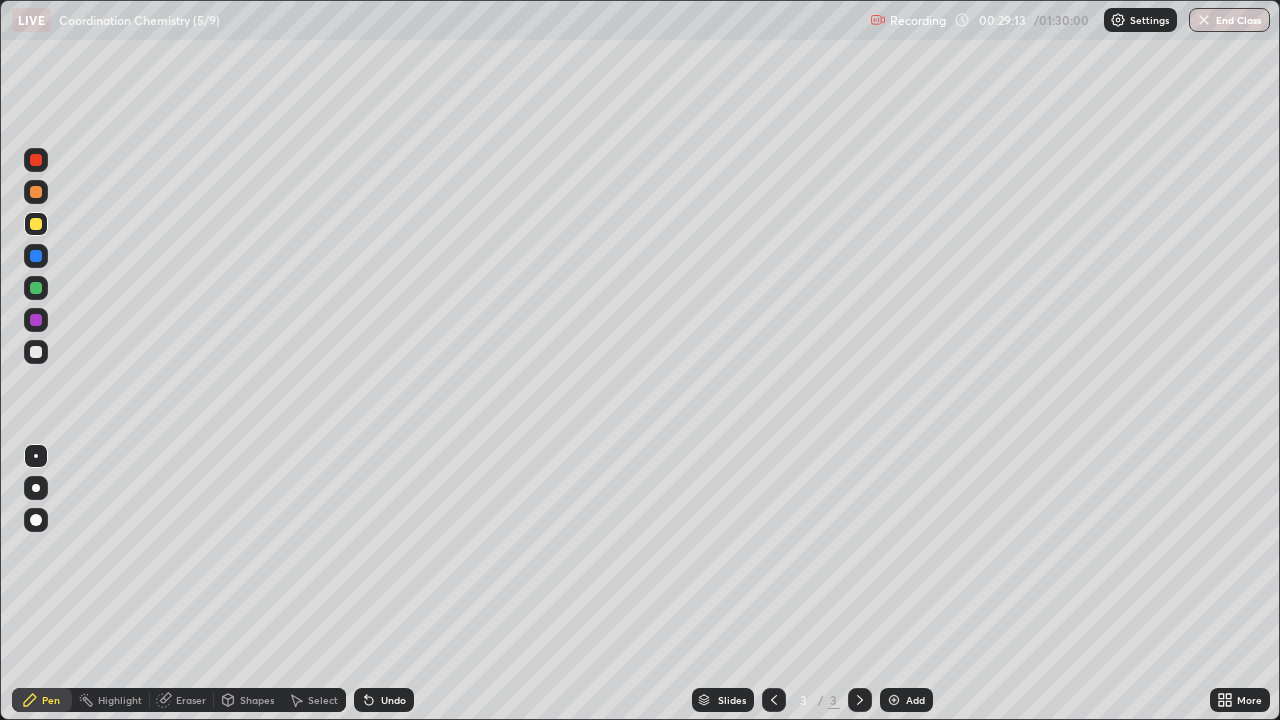 click at bounding box center [36, 352] 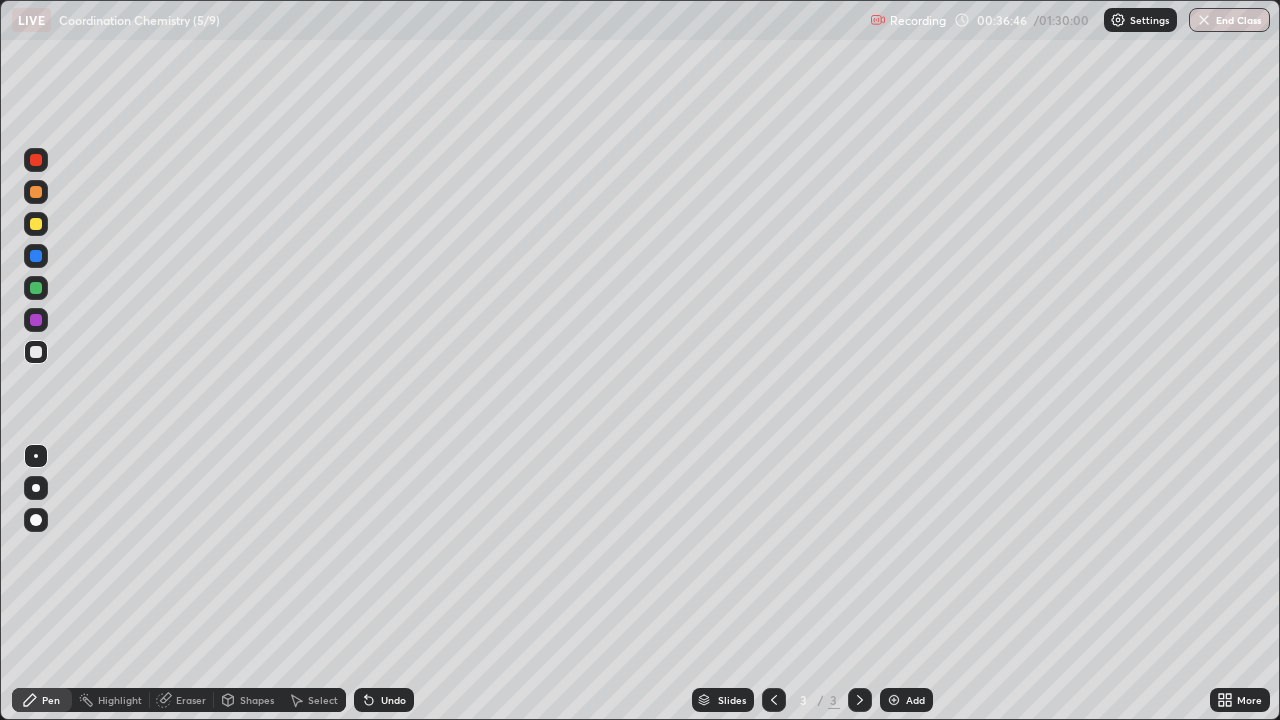 click at bounding box center [36, 192] 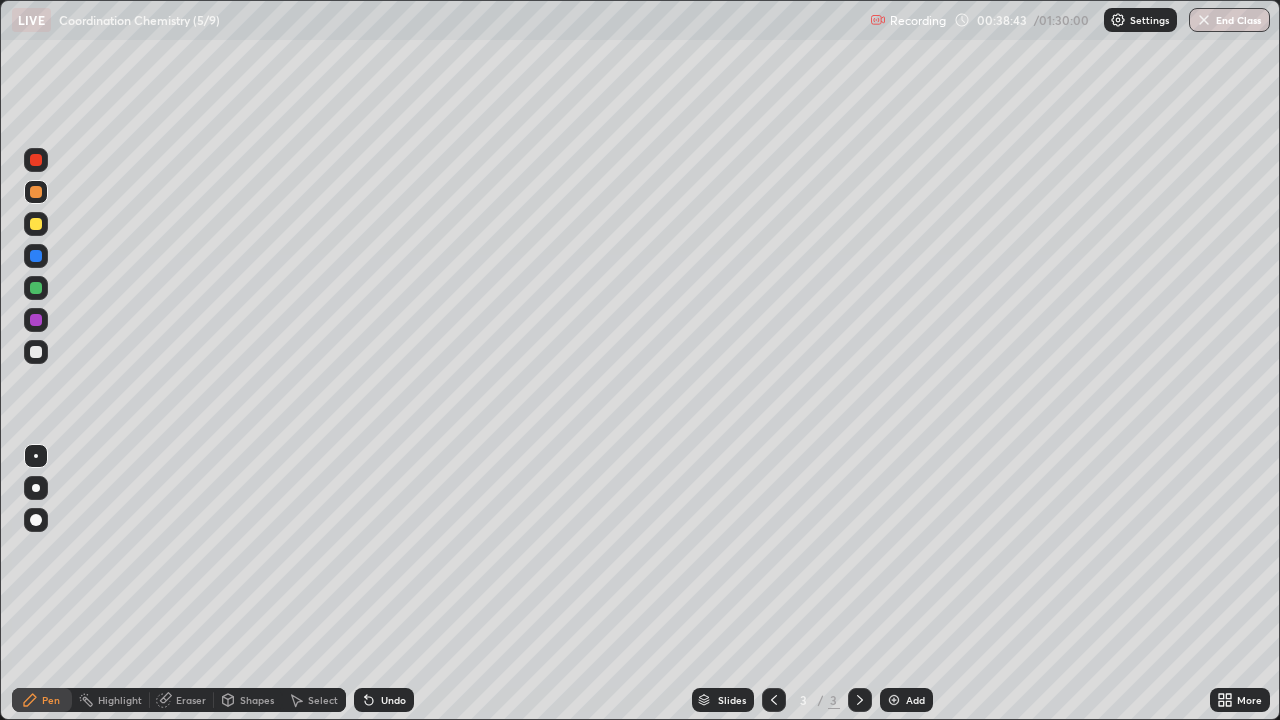 click at bounding box center [36, 352] 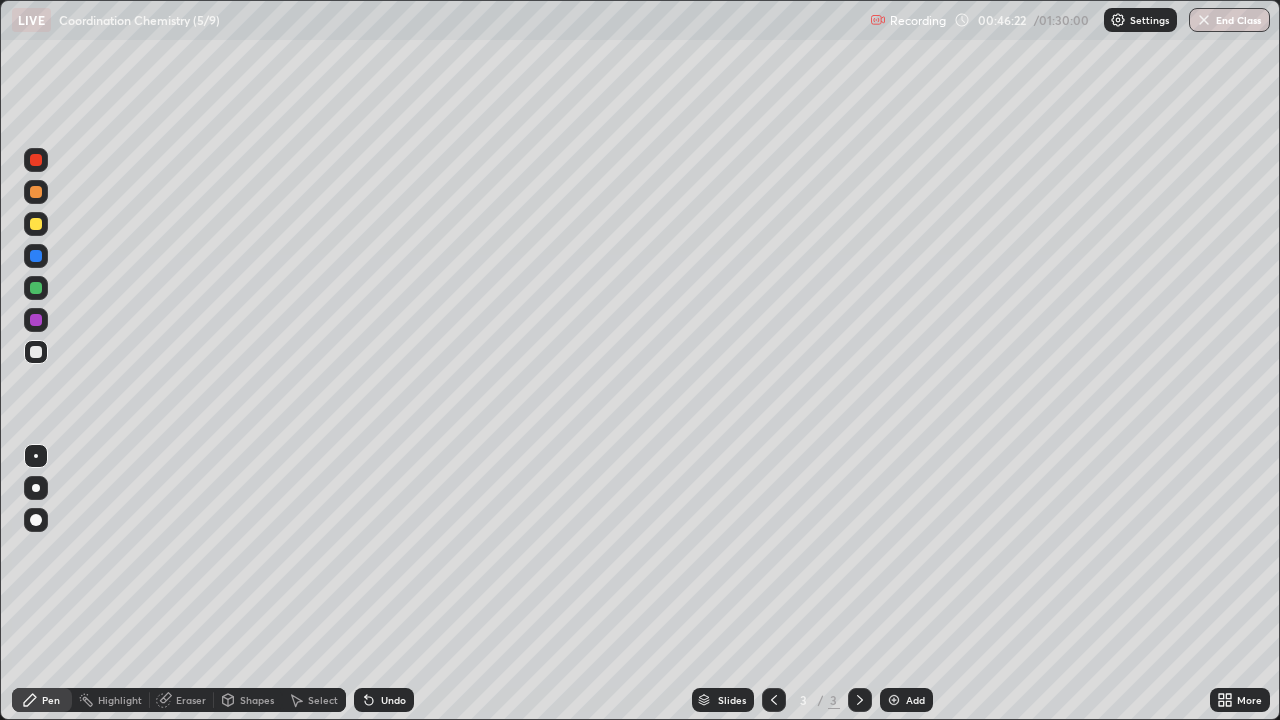 click on "Undo" at bounding box center (393, 700) 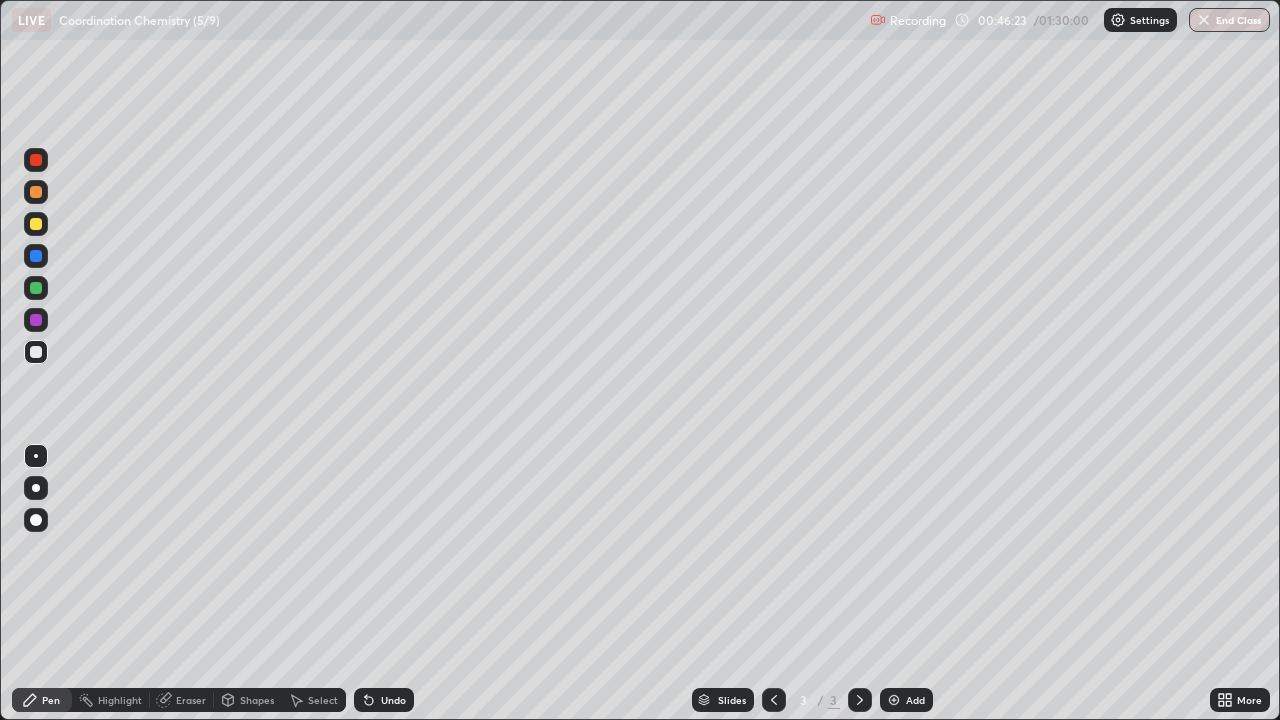click on "Undo" at bounding box center [384, 700] 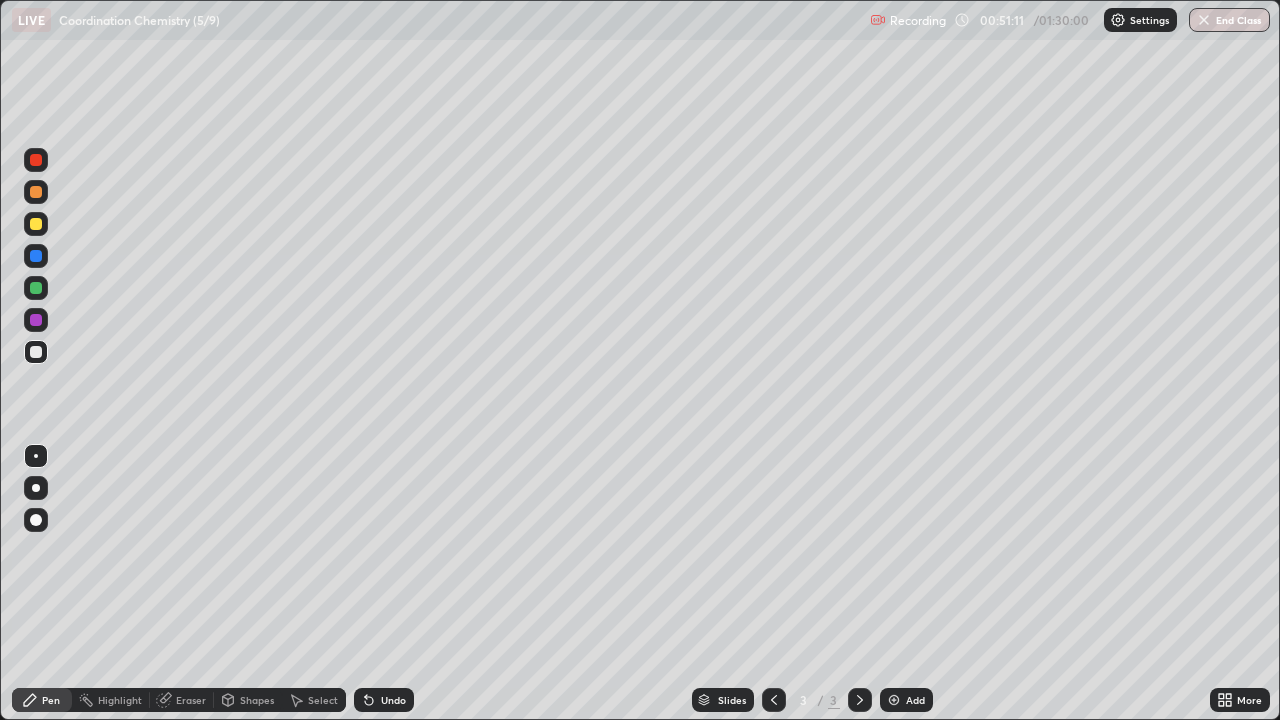 click on "Undo" at bounding box center (384, 700) 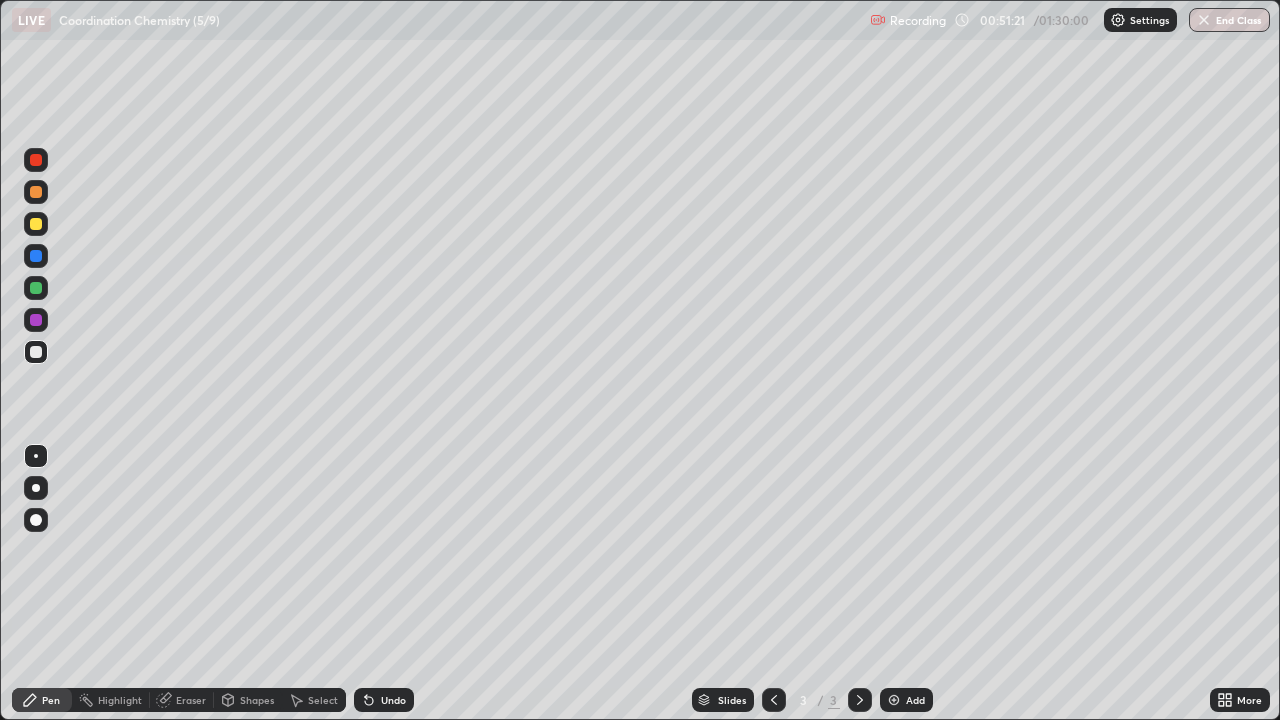 click on "Eraser" at bounding box center [182, 700] 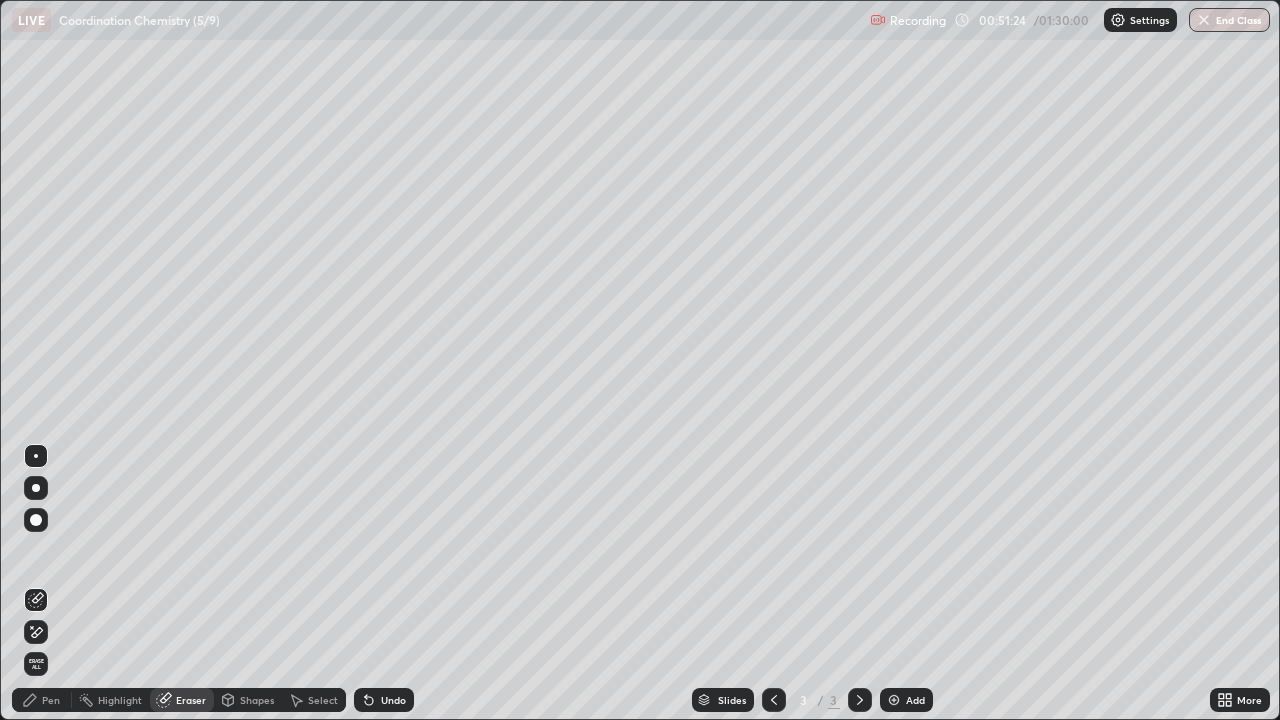 click 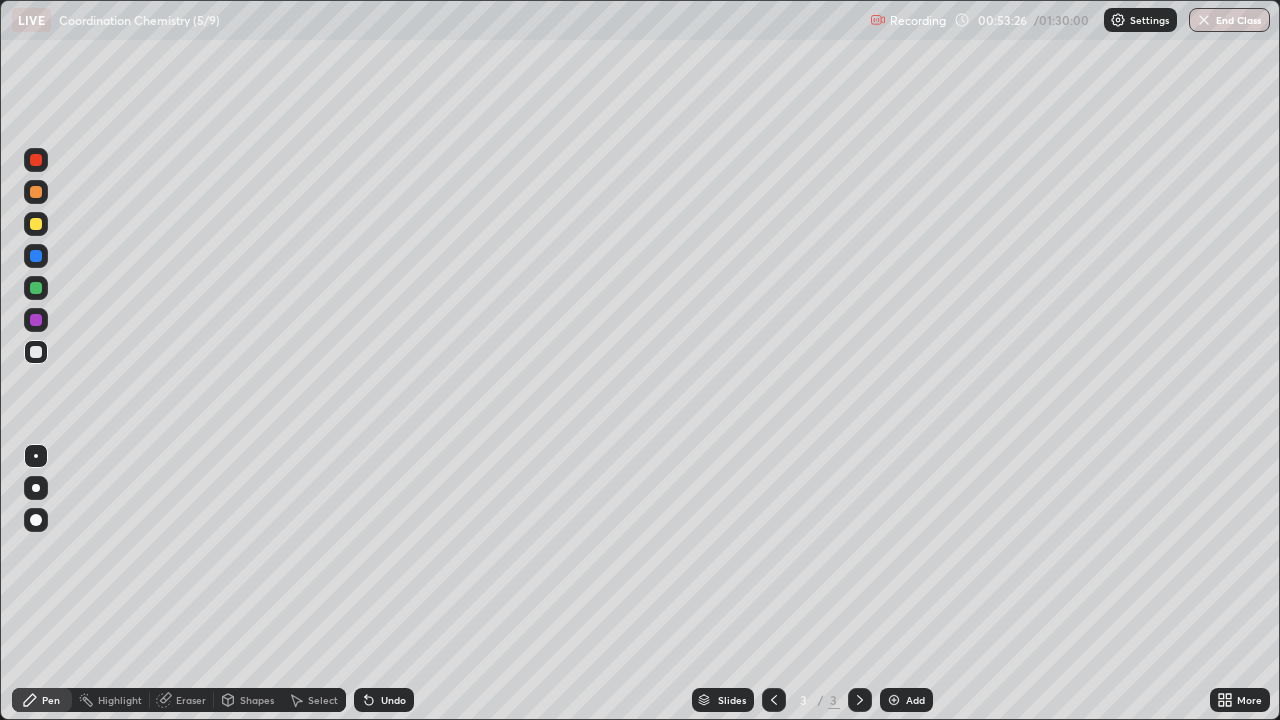 click on "Add" at bounding box center [906, 700] 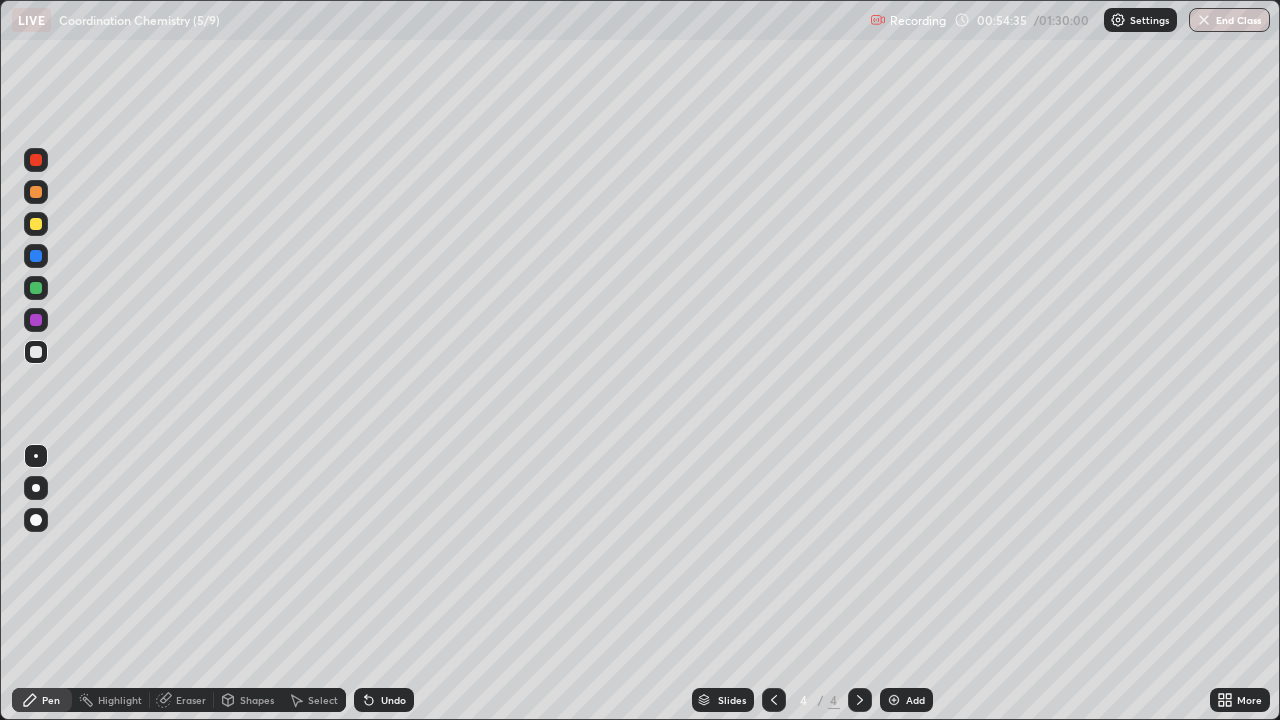 click on "Undo" at bounding box center [380, 700] 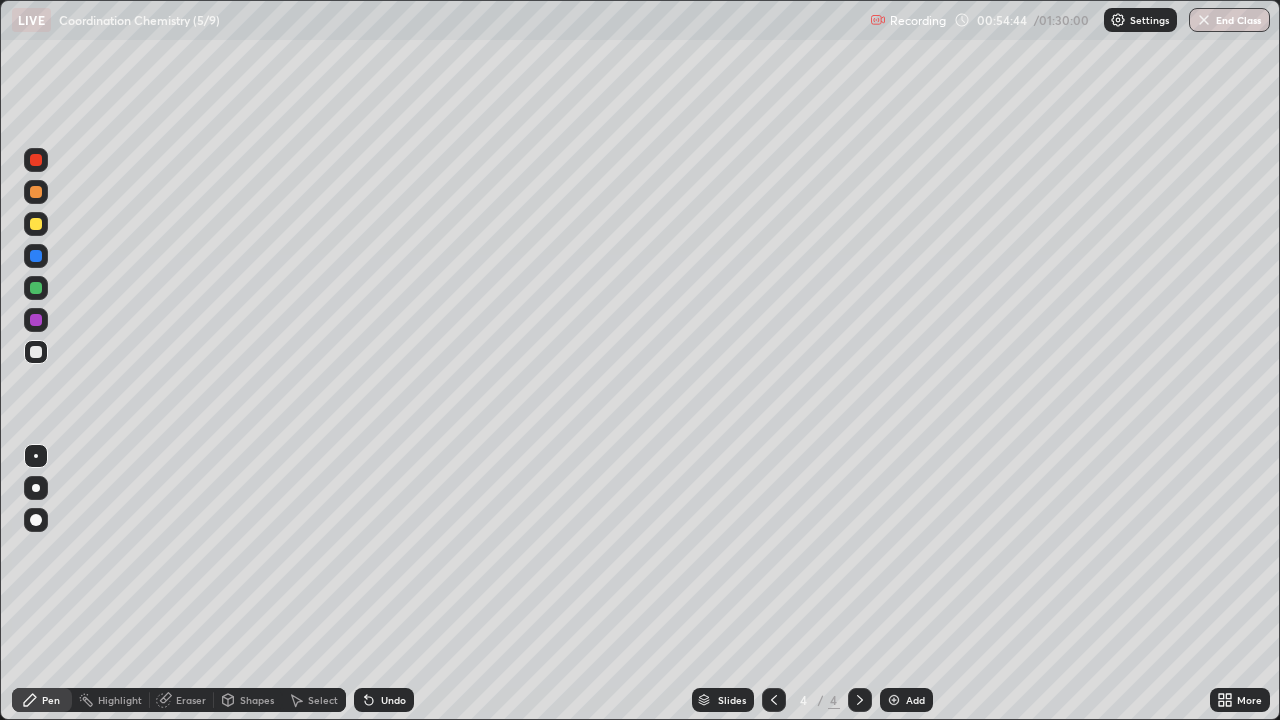 click on "Undo" at bounding box center (393, 700) 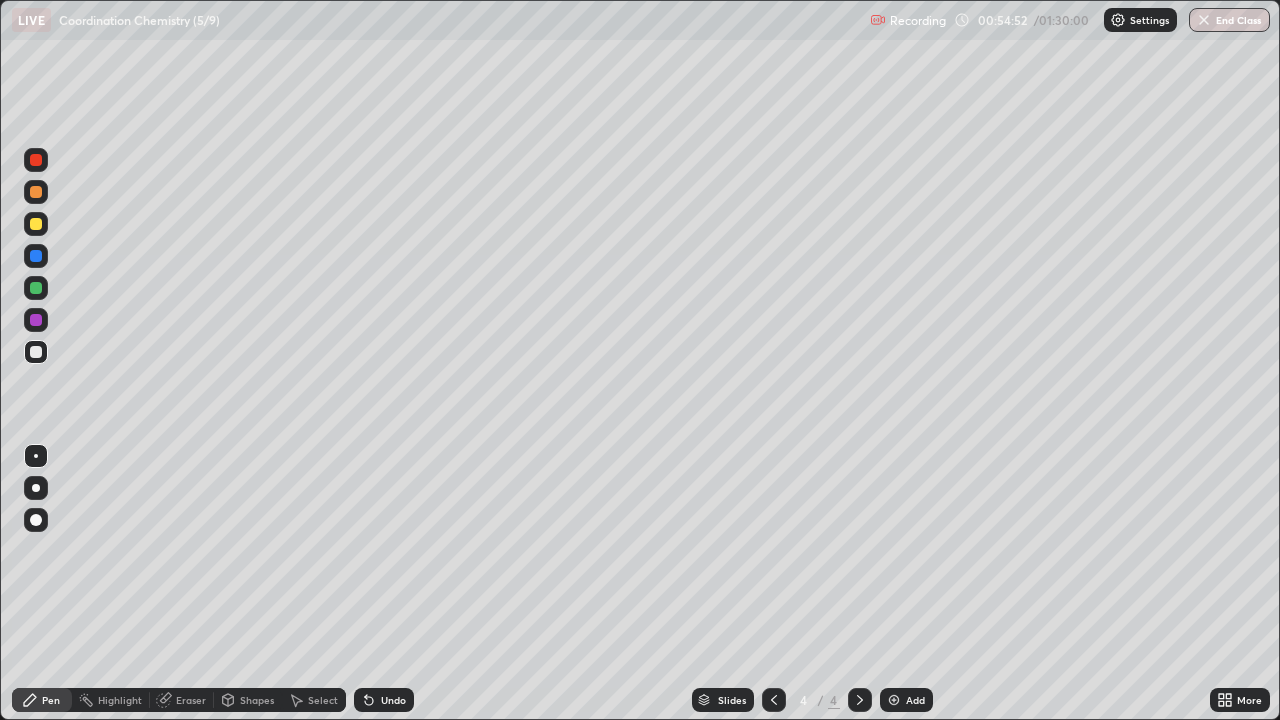 click 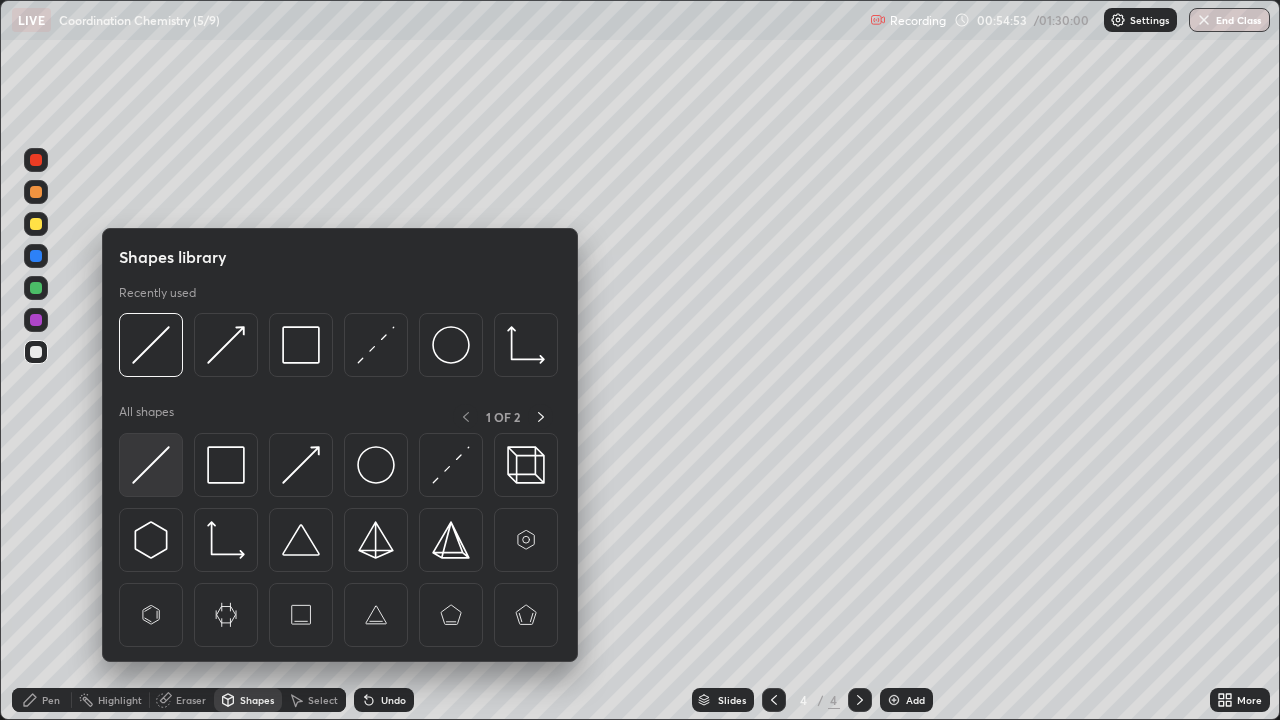 click at bounding box center (151, 465) 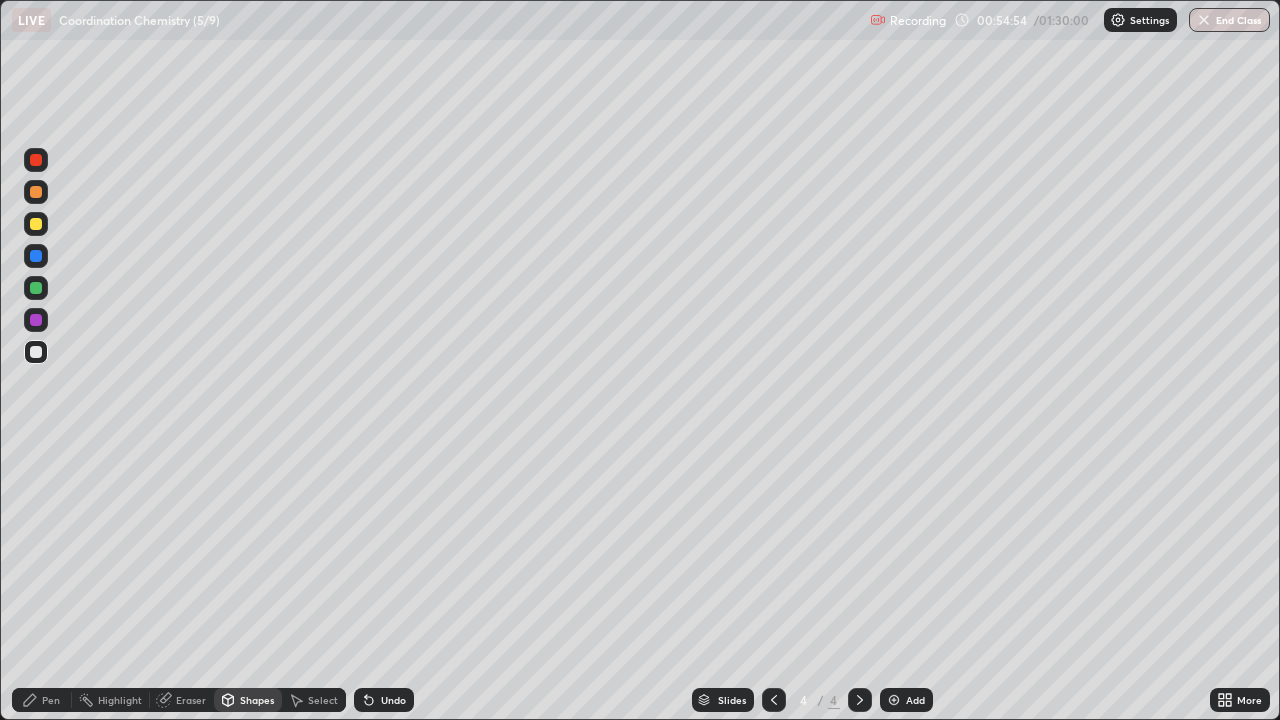 click at bounding box center (36, 288) 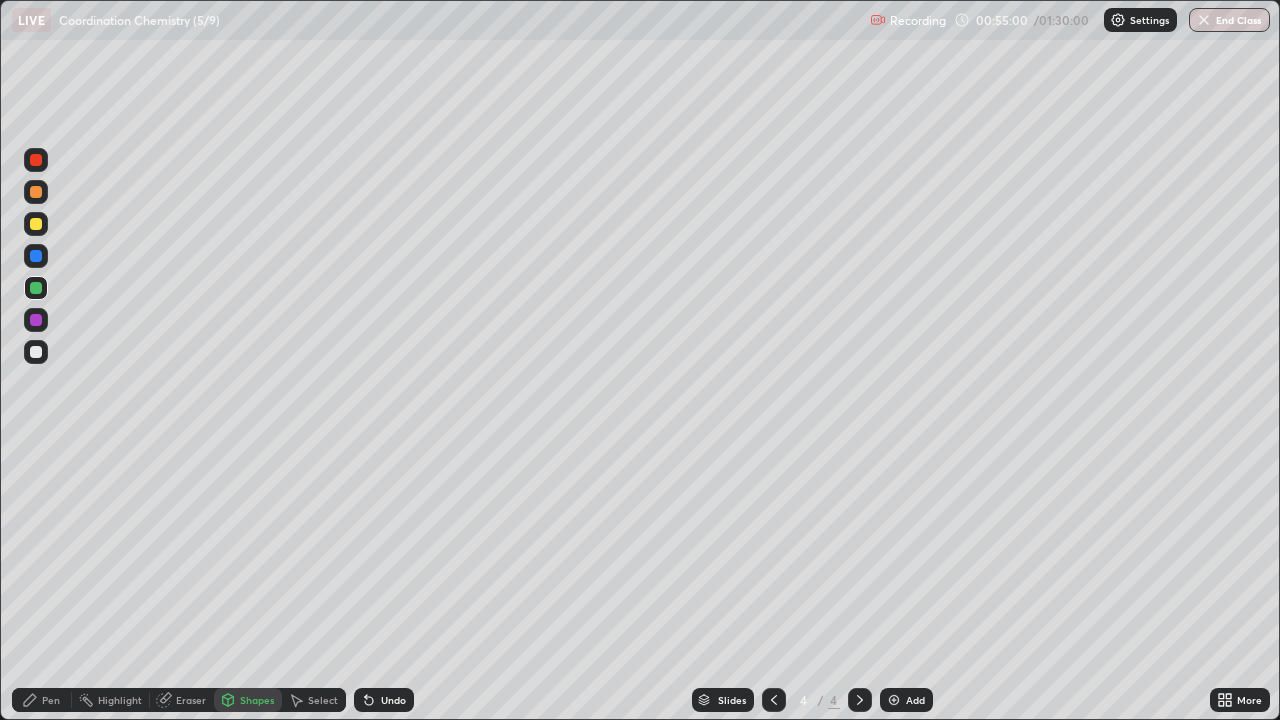 click 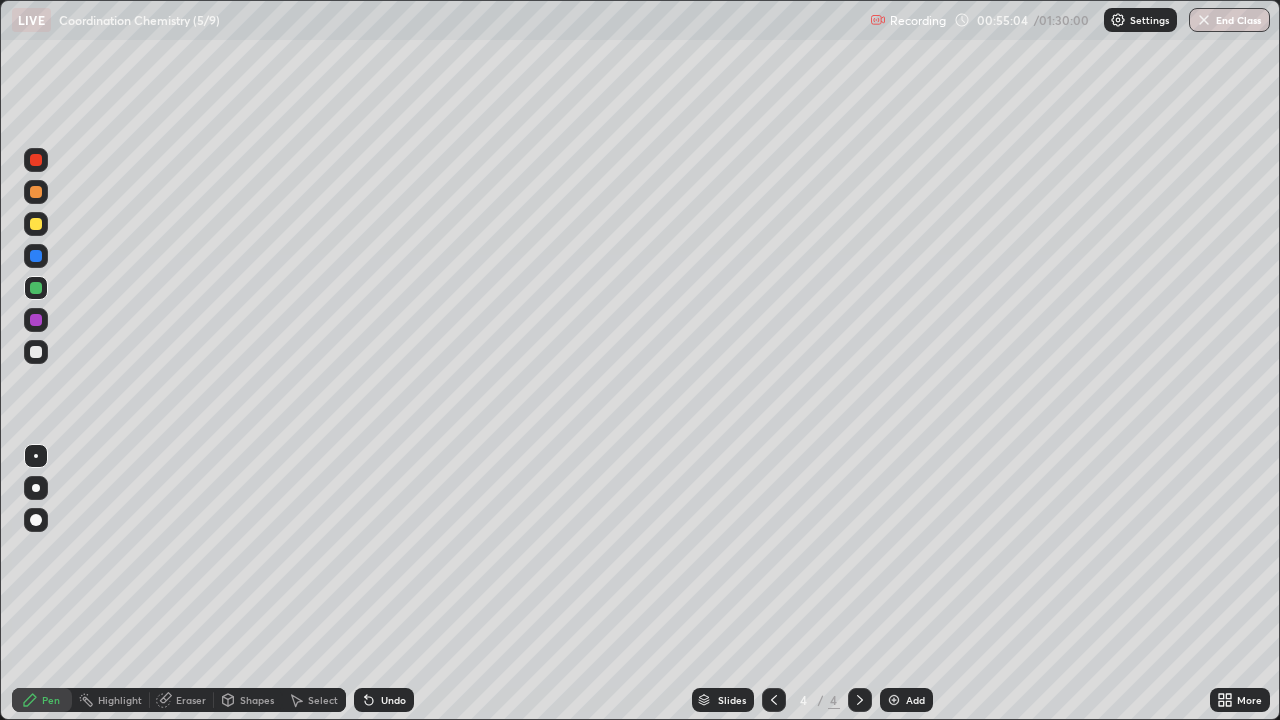 click at bounding box center [36, 352] 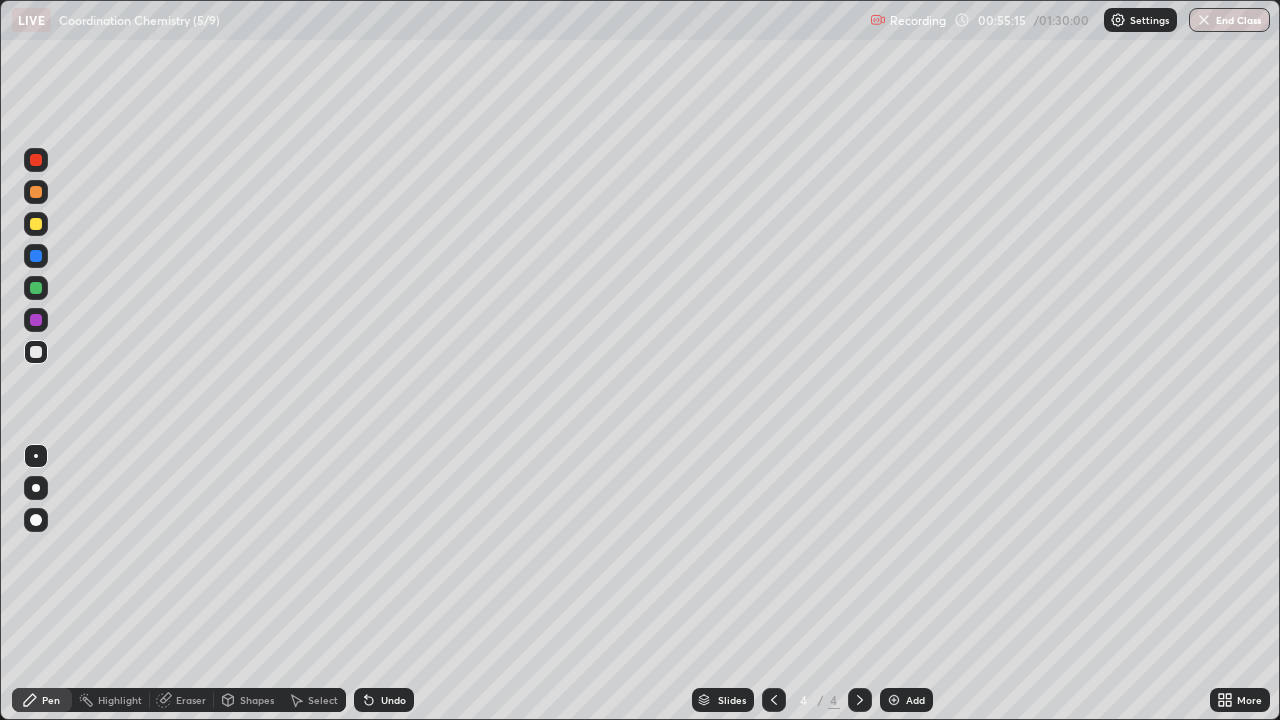 click on "Undo" at bounding box center (393, 700) 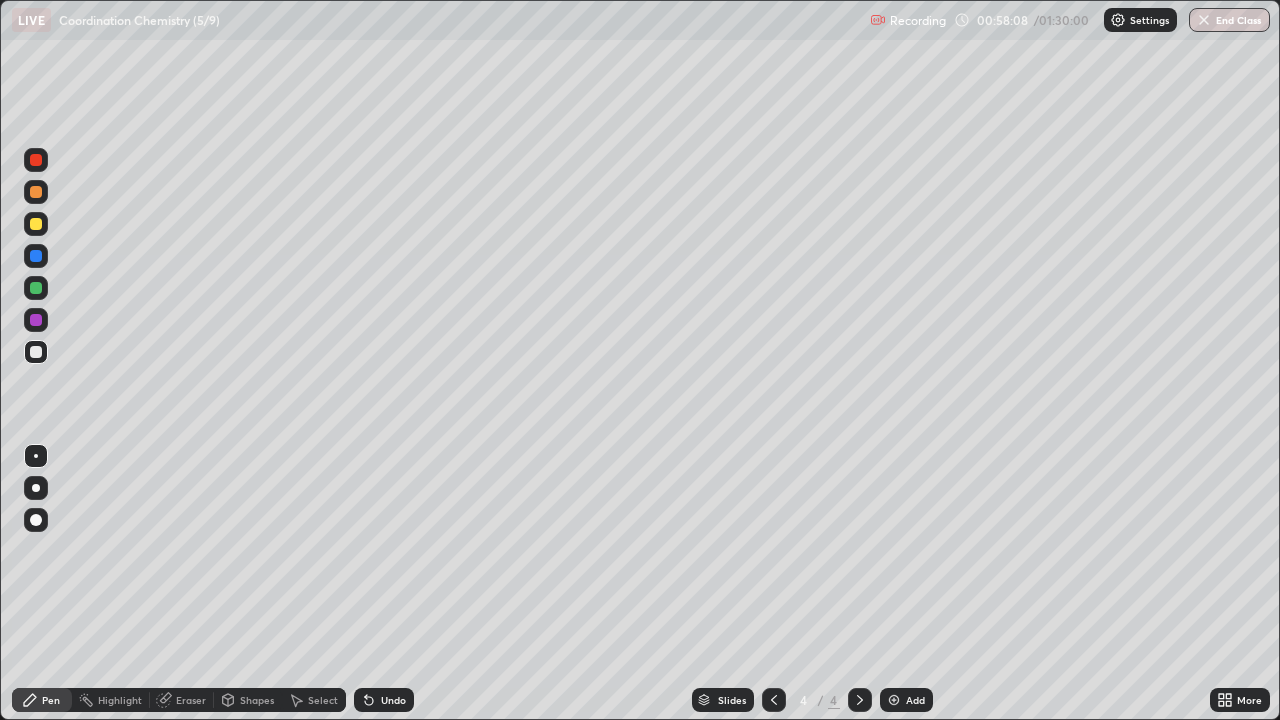 click on "Add" at bounding box center (906, 700) 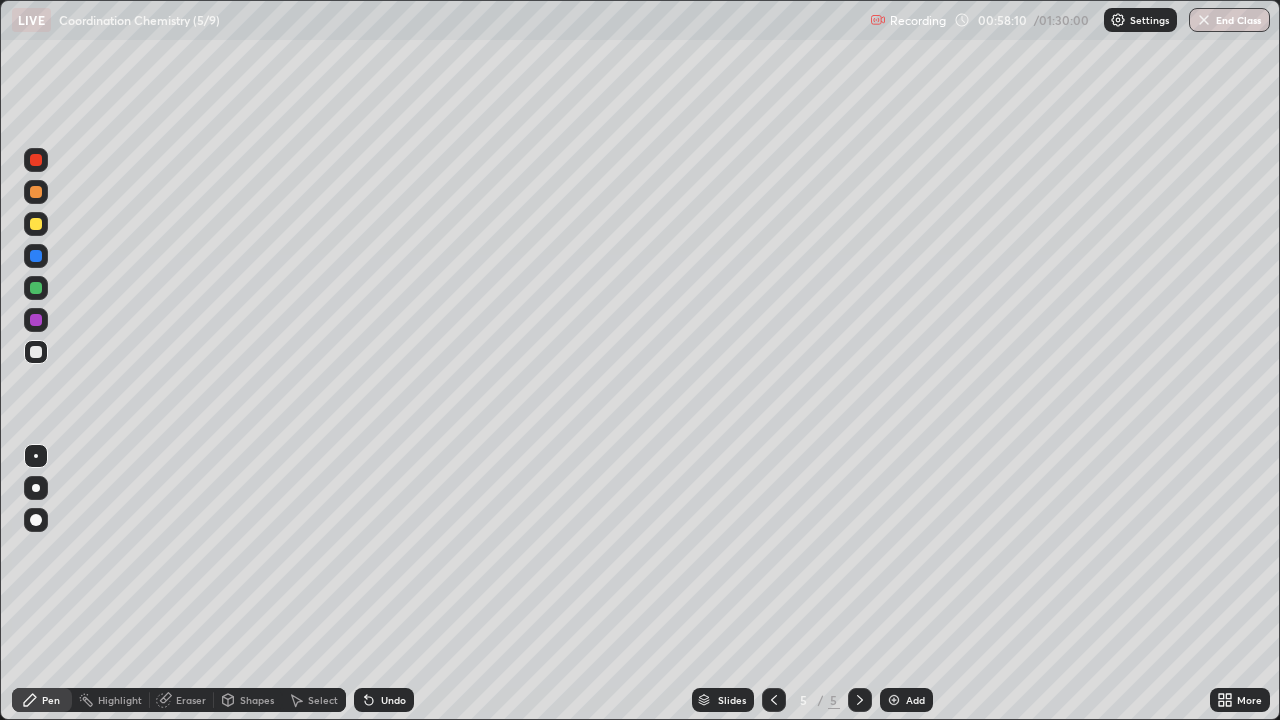 click at bounding box center (774, 700) 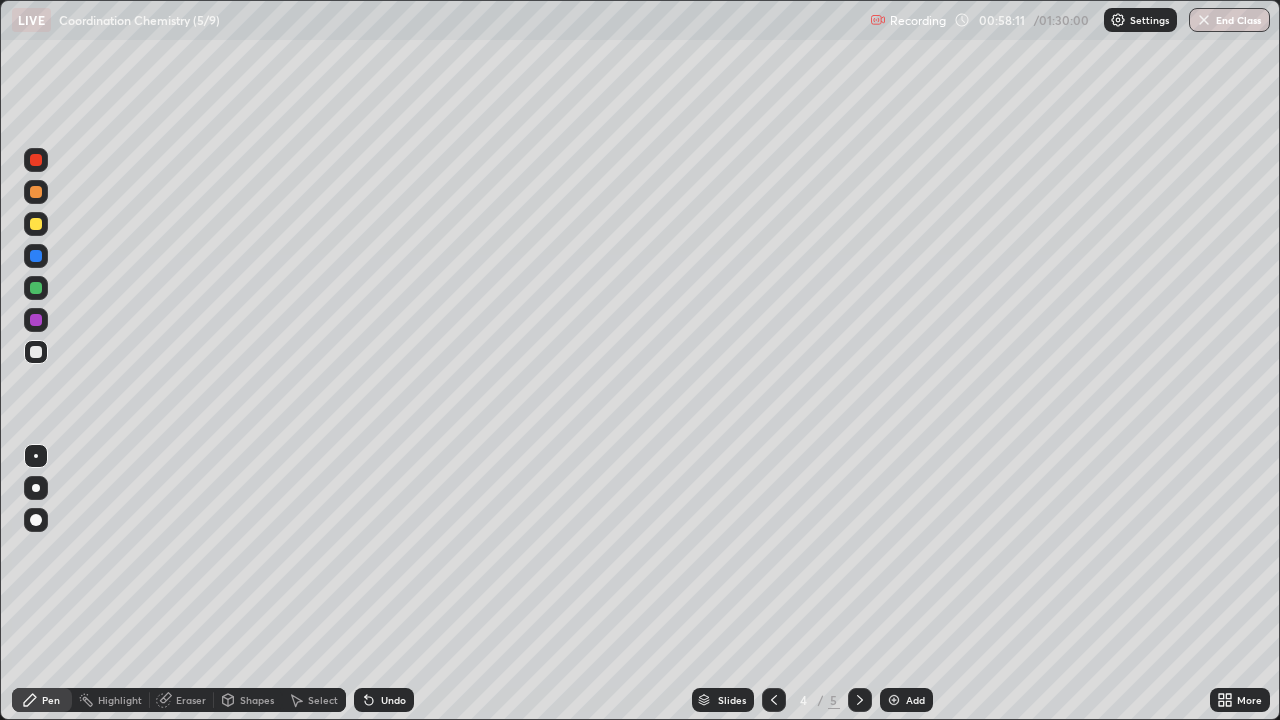 click at bounding box center [36, 224] 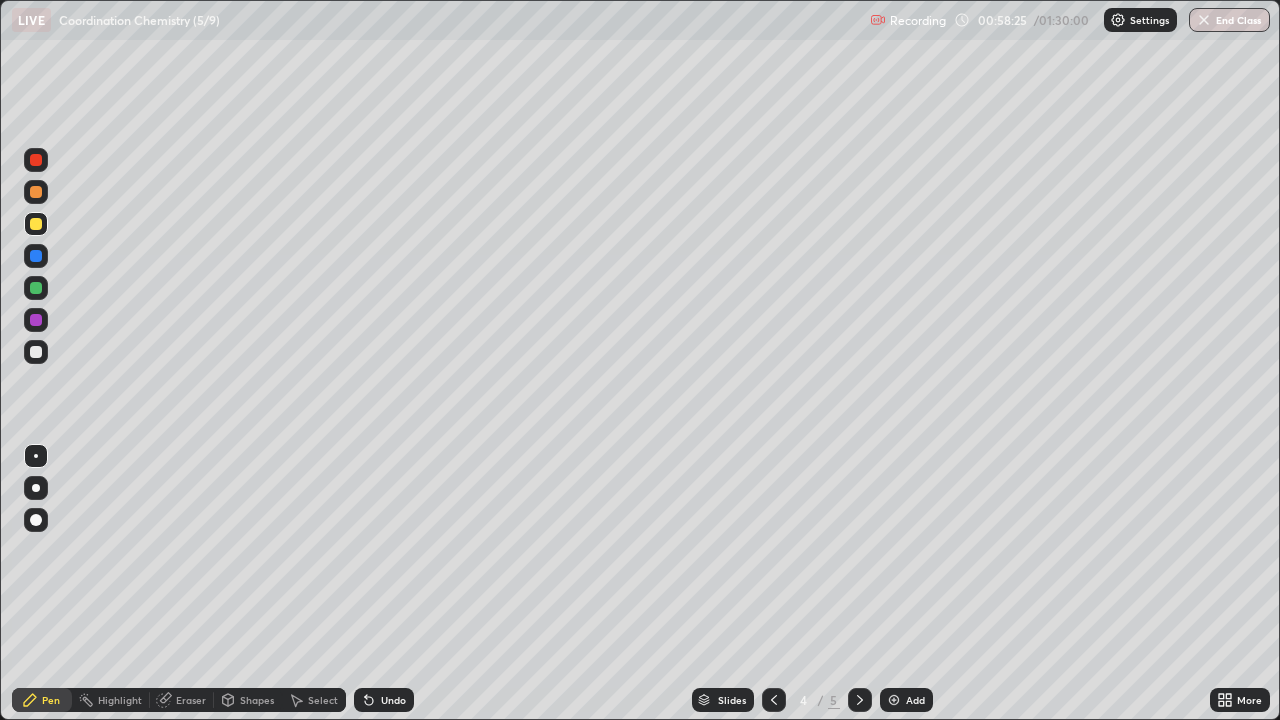 click at bounding box center [36, 352] 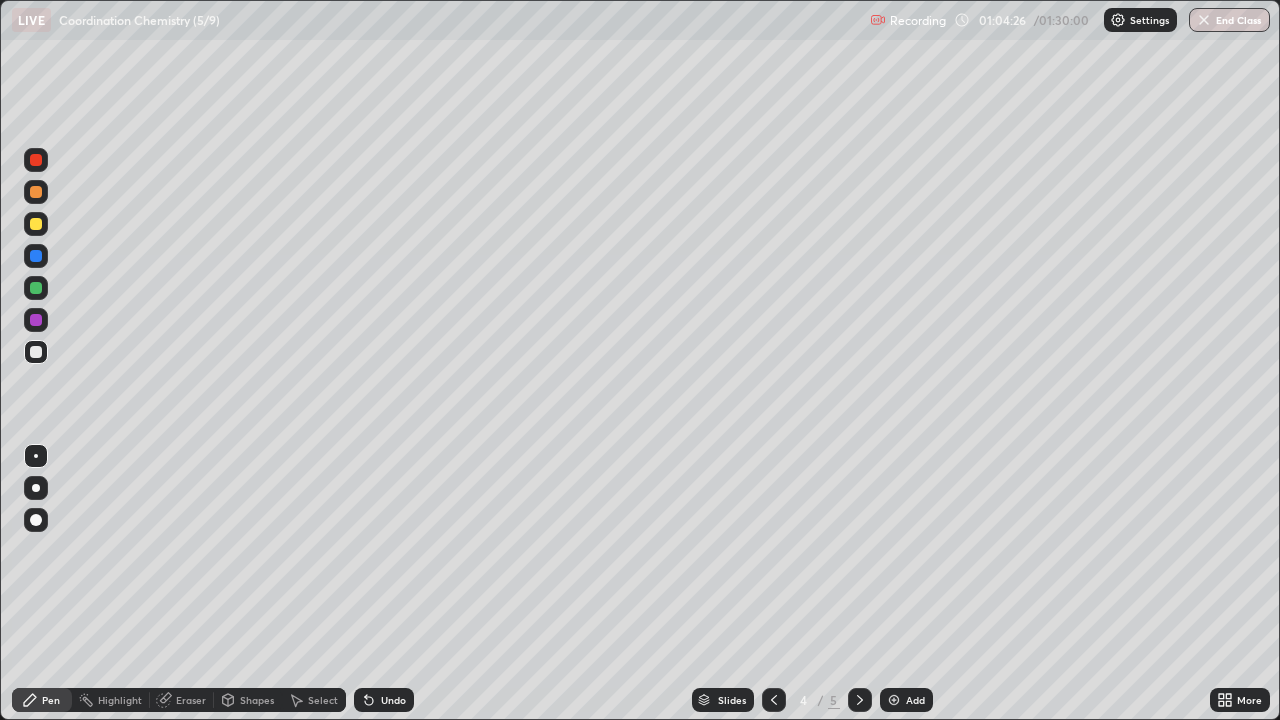 click on "Undo" at bounding box center [384, 700] 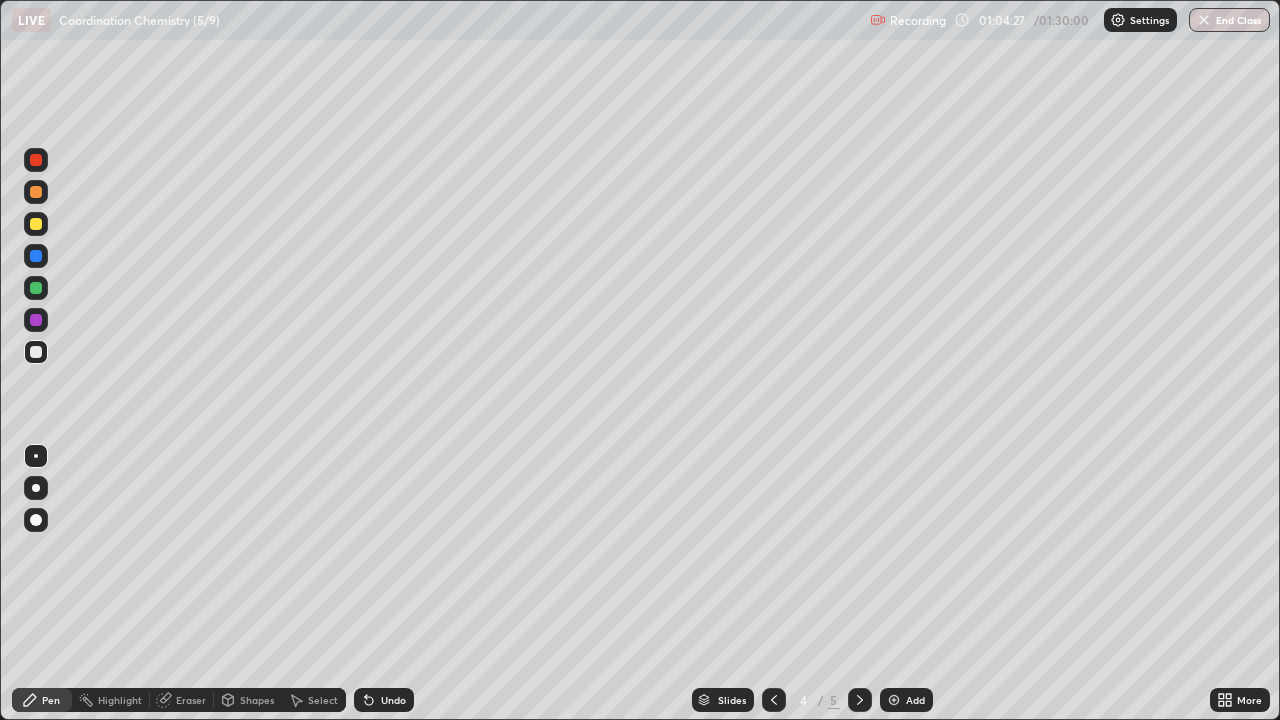click on "Undo" at bounding box center (384, 700) 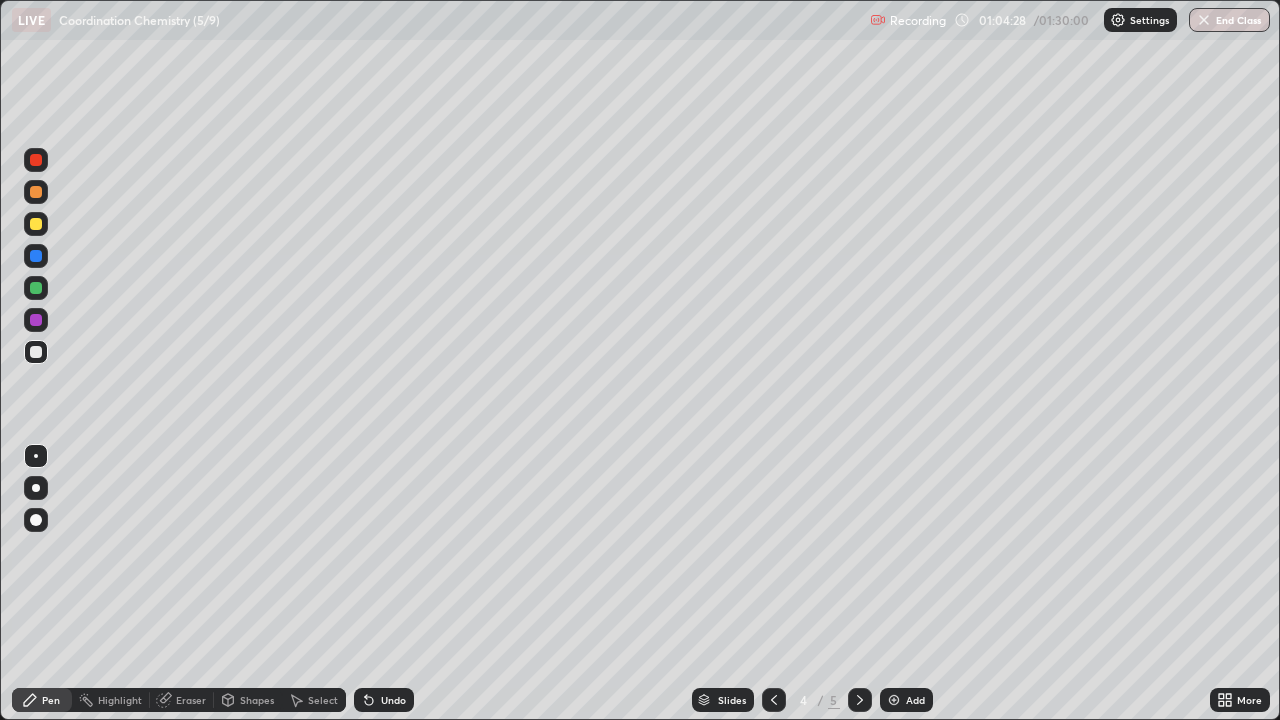 click 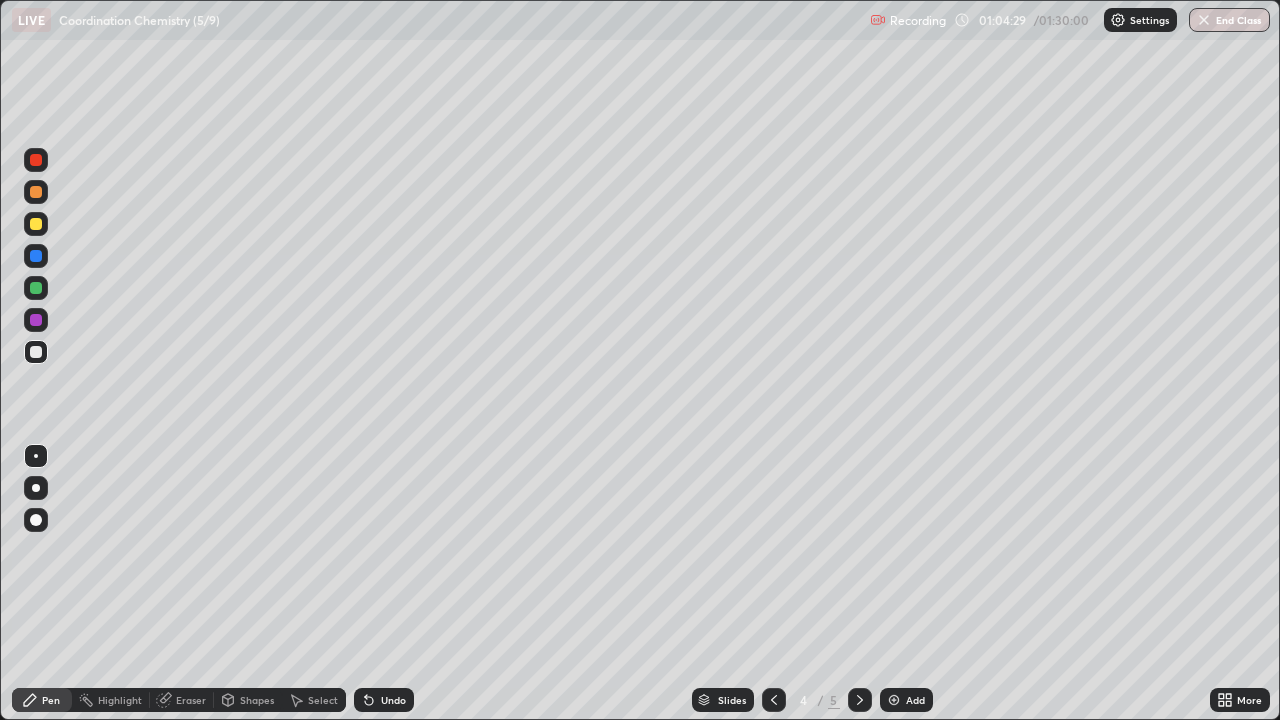click 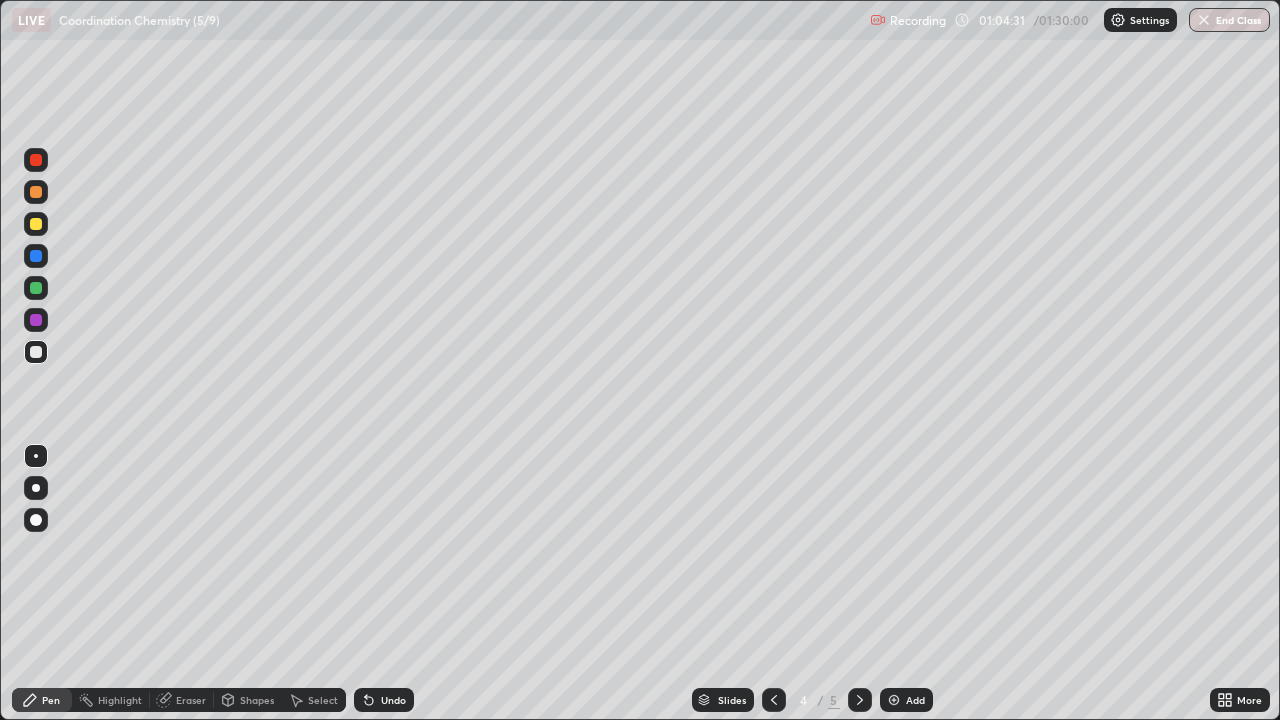 click on "Undo" at bounding box center [393, 700] 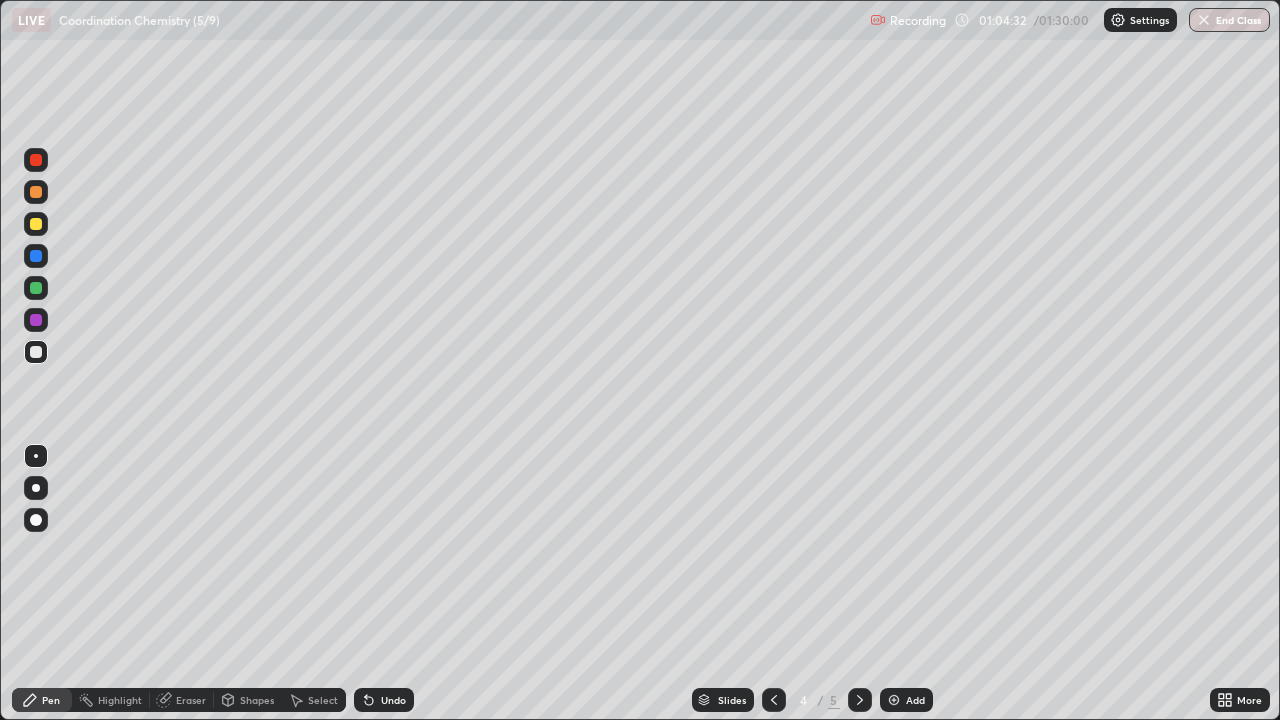 click on "Undo" at bounding box center (384, 700) 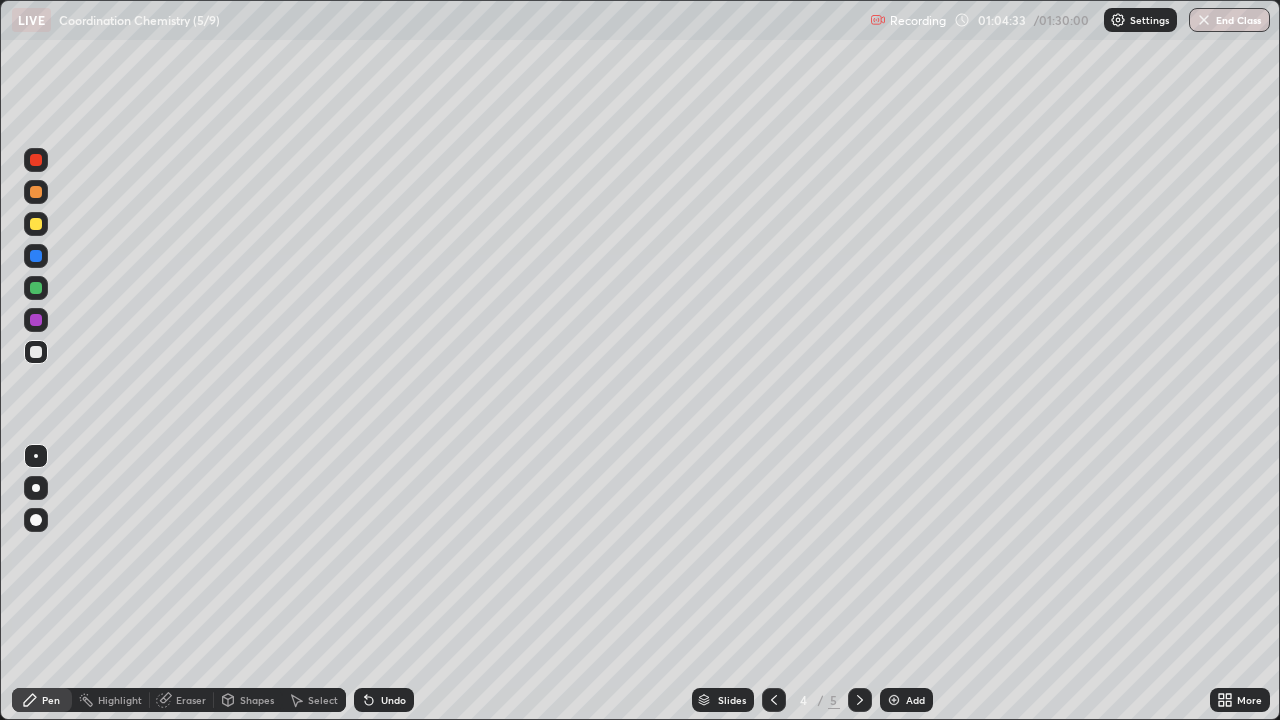 click on "Undo" at bounding box center (380, 700) 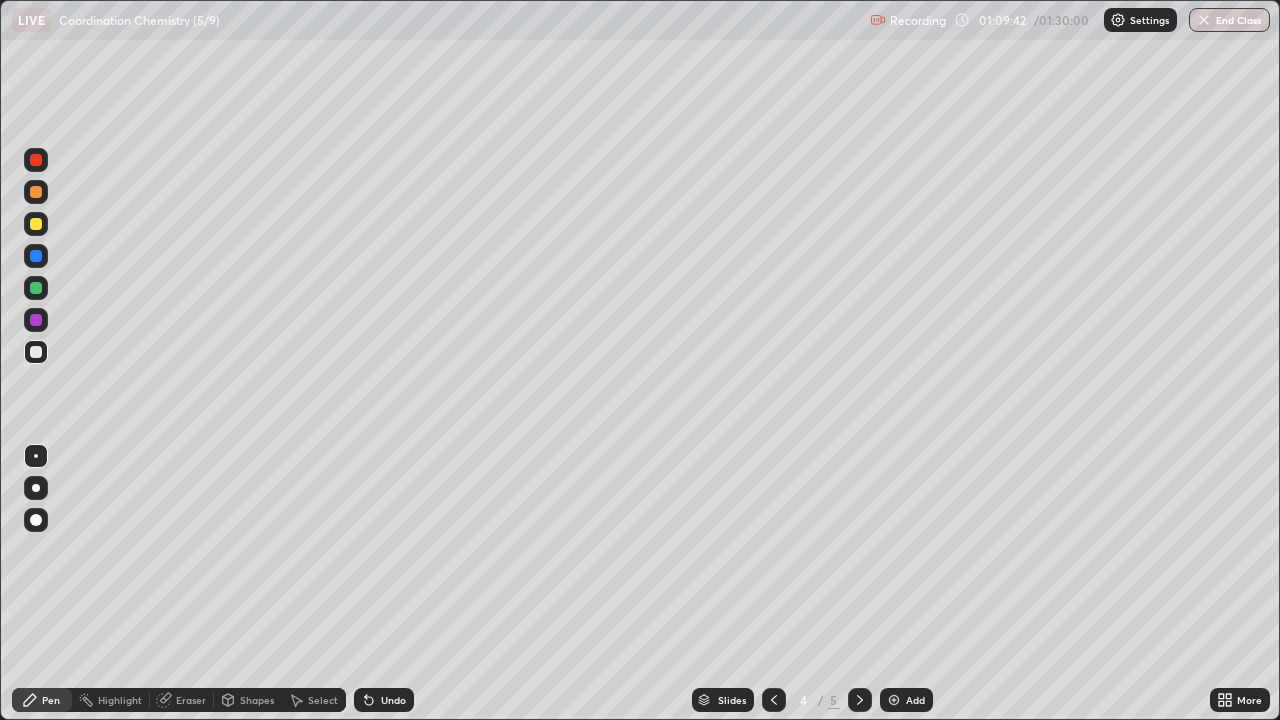 click on "Undo" at bounding box center (393, 700) 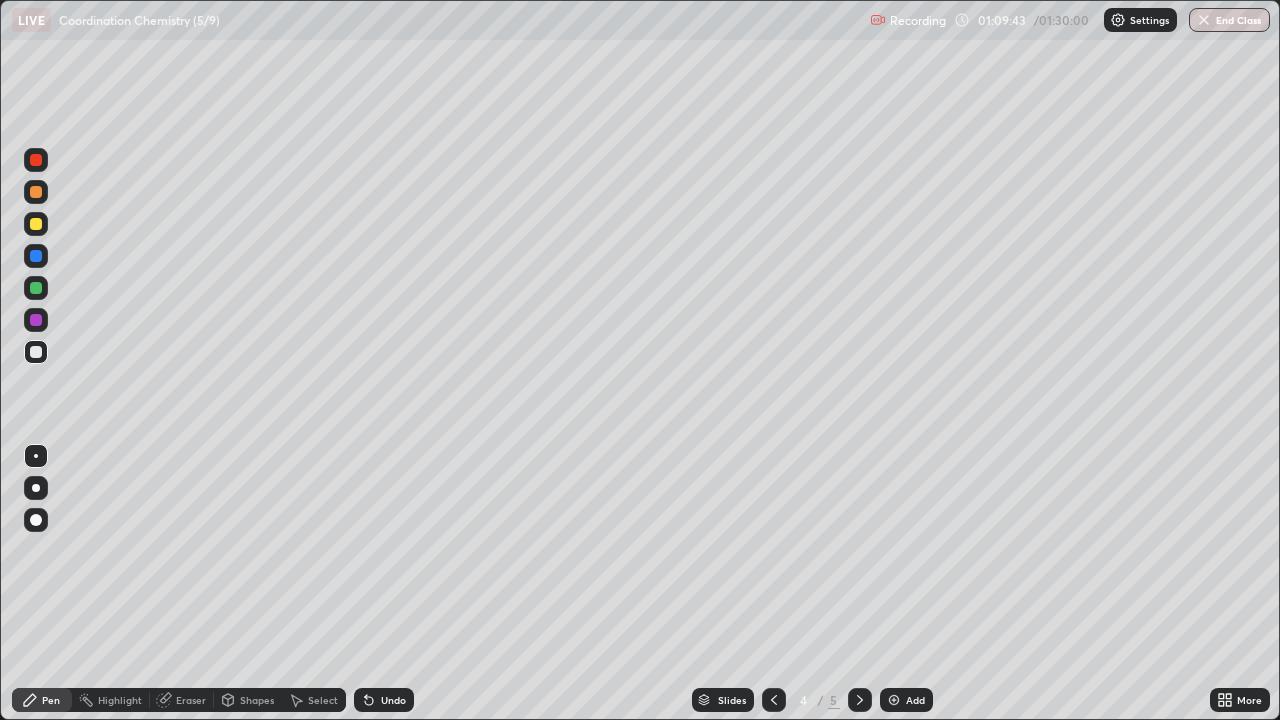 click on "Undo" at bounding box center [384, 700] 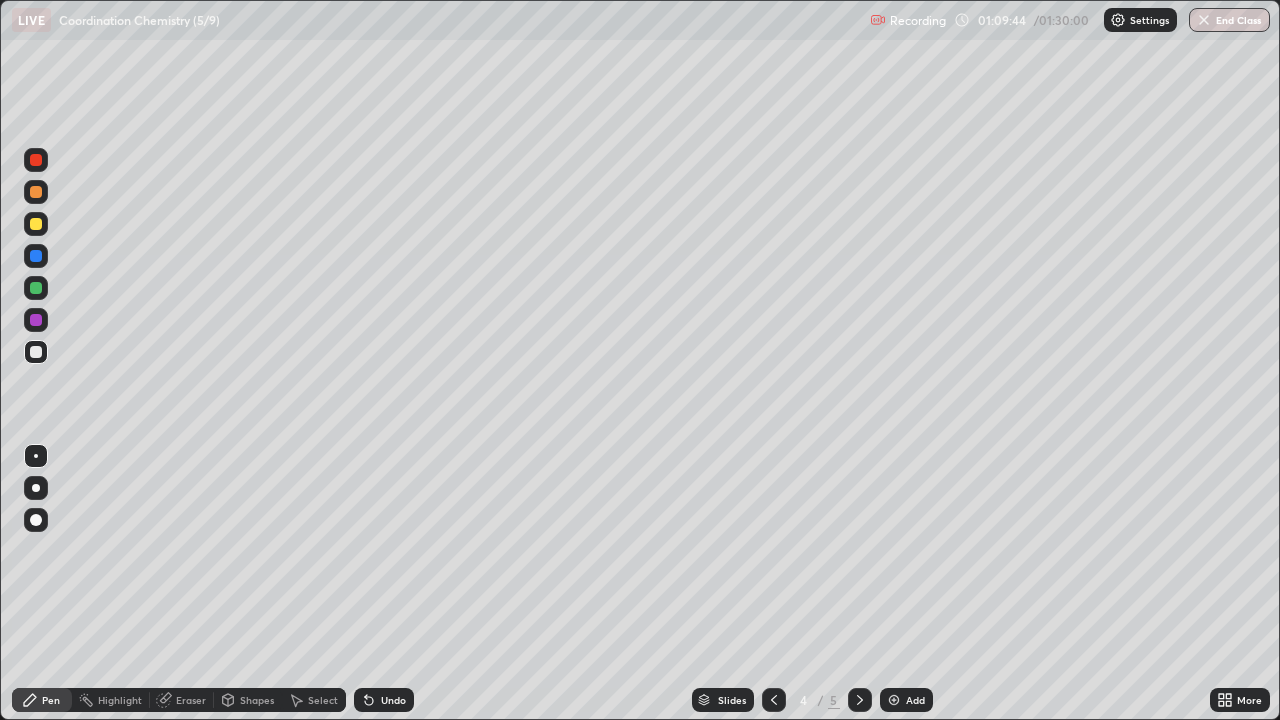 click on "Undo" at bounding box center (393, 700) 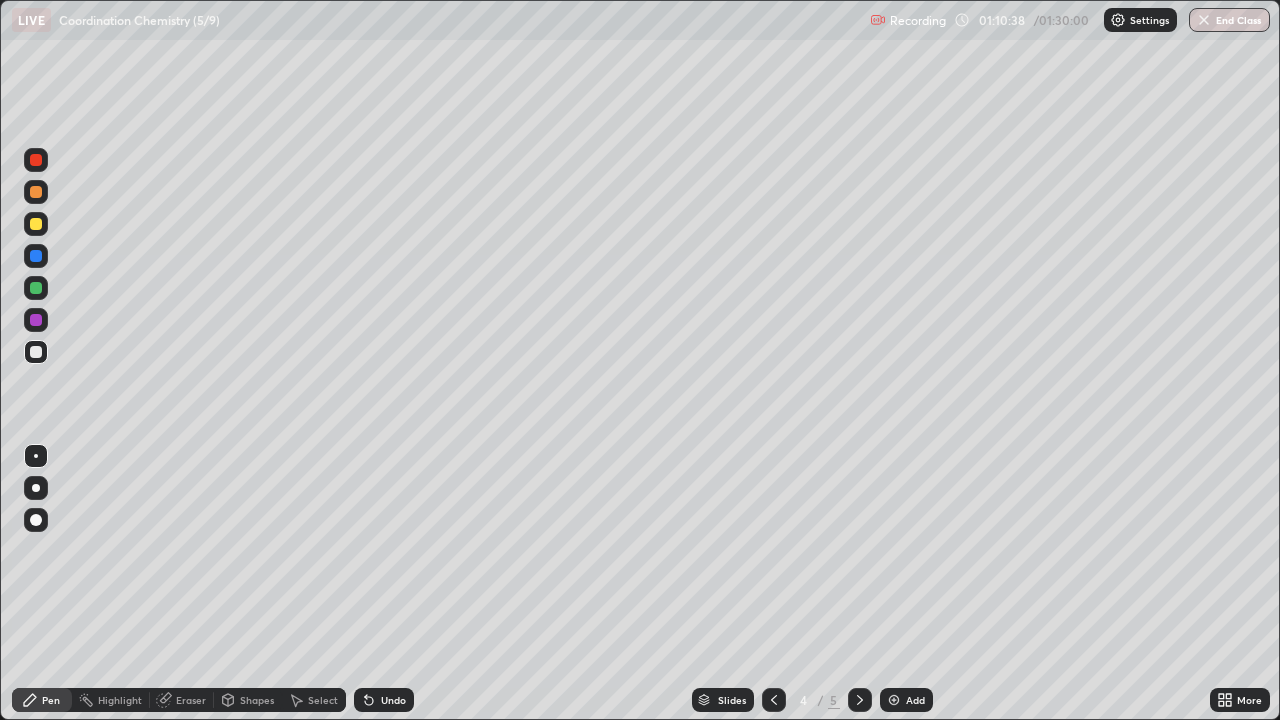 click 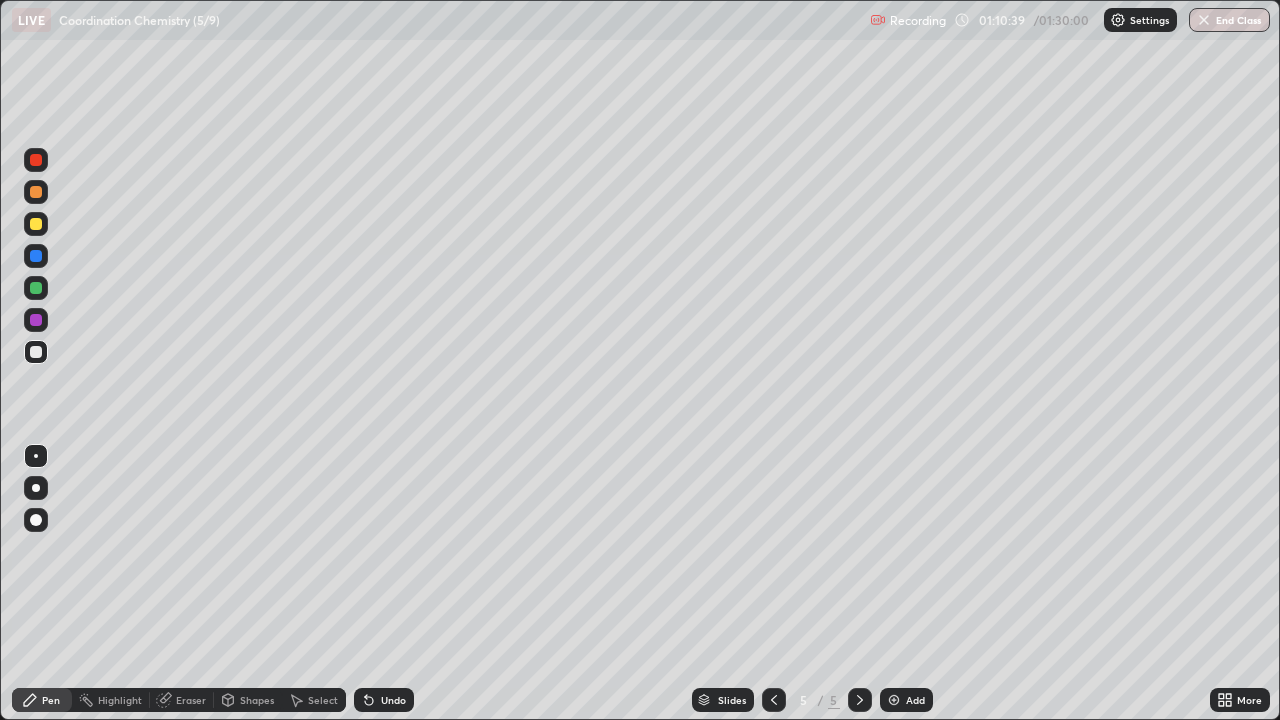 click at bounding box center [774, 700] 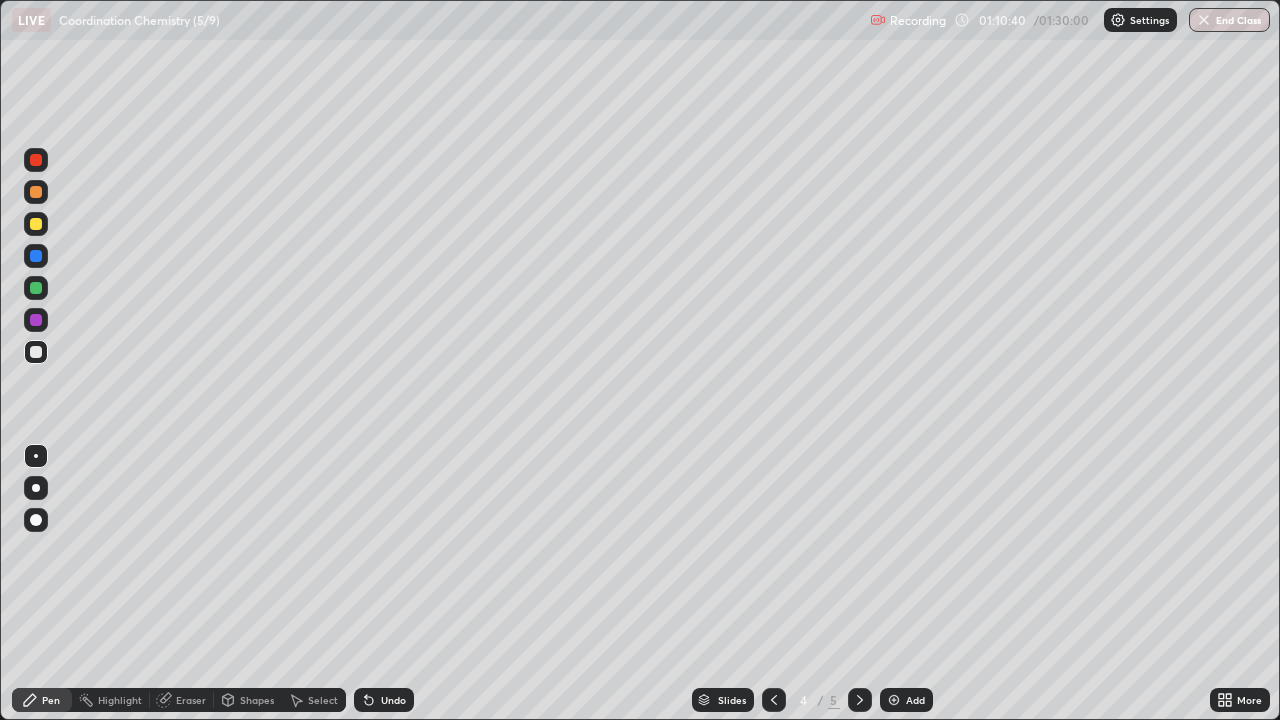 click 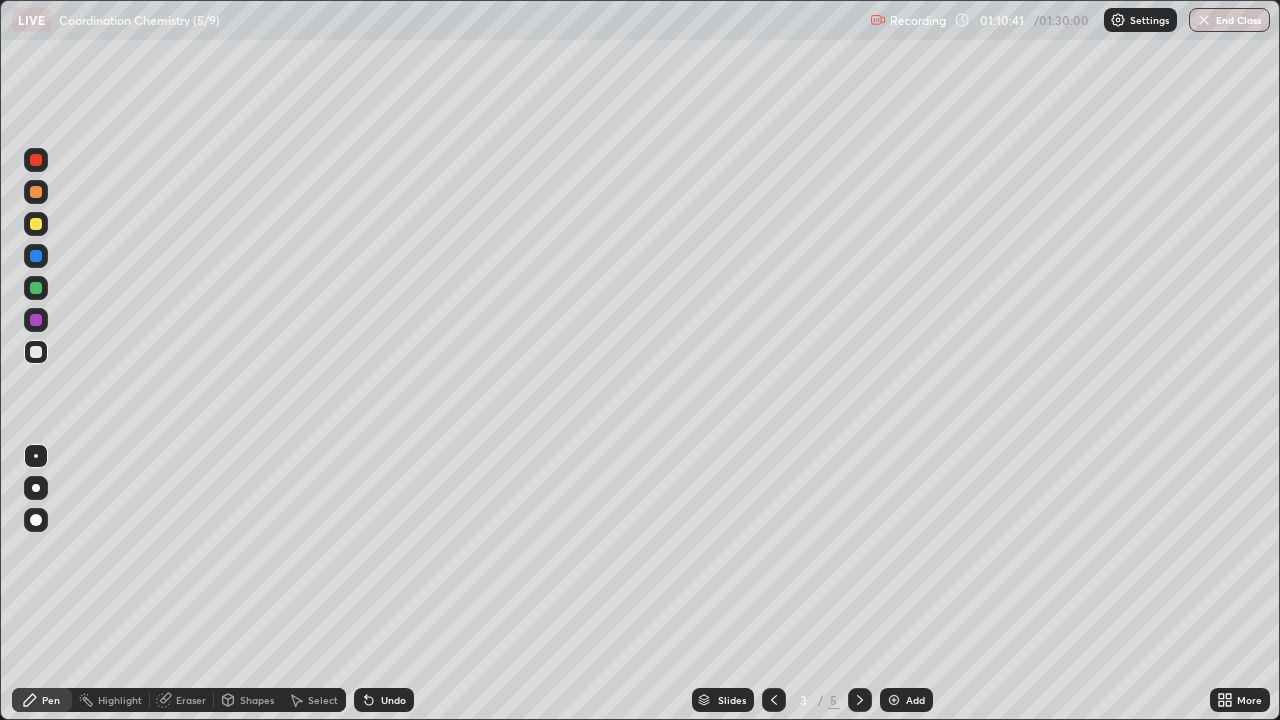 click 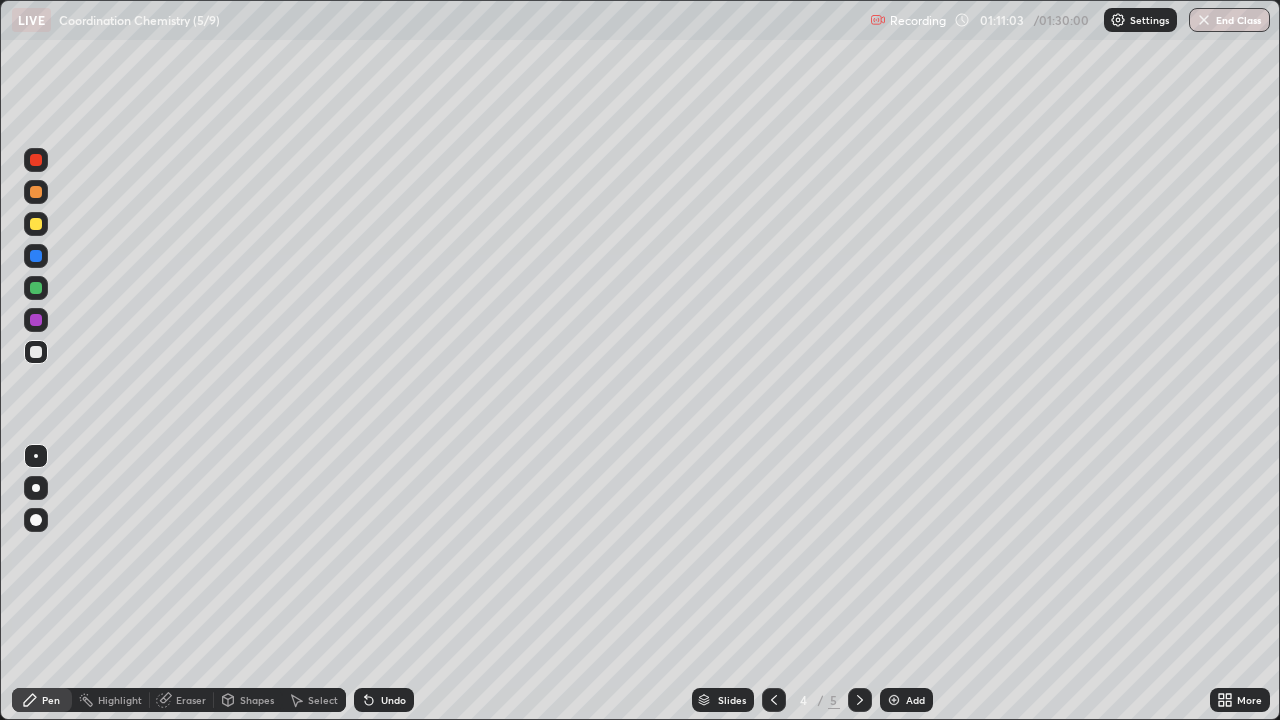 click on "Undo" at bounding box center (384, 700) 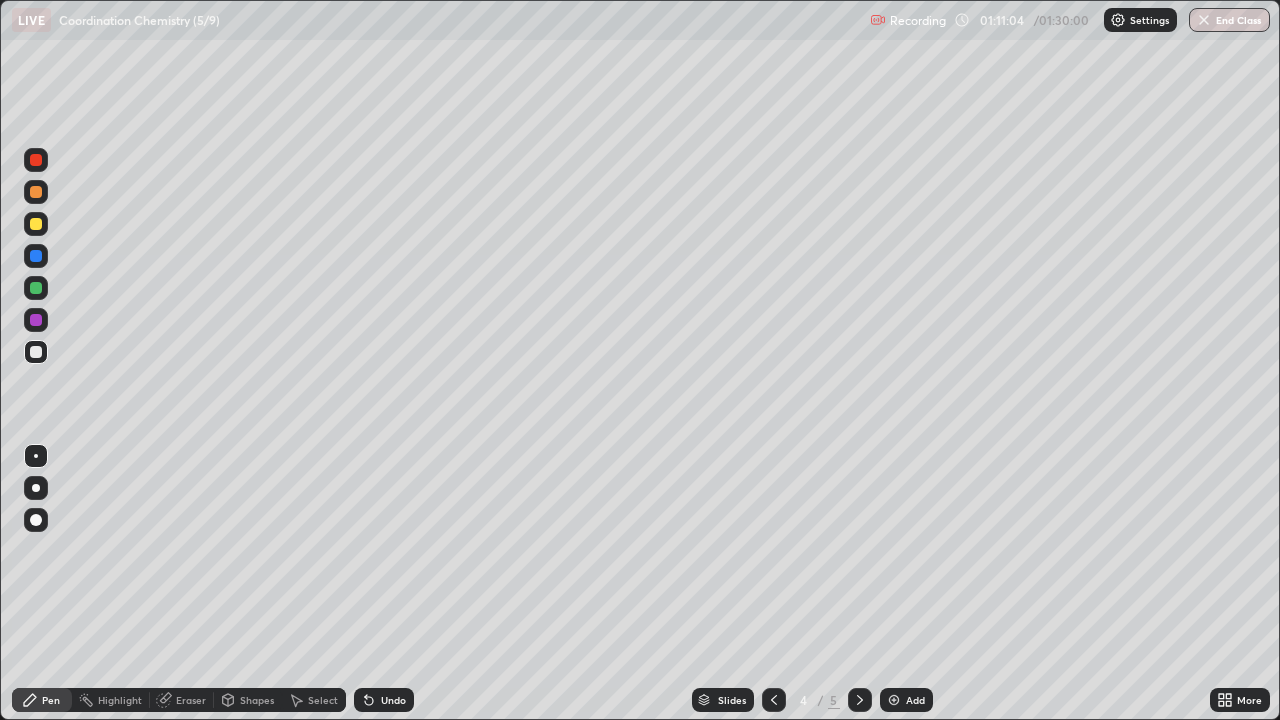 click on "Undo" at bounding box center (393, 700) 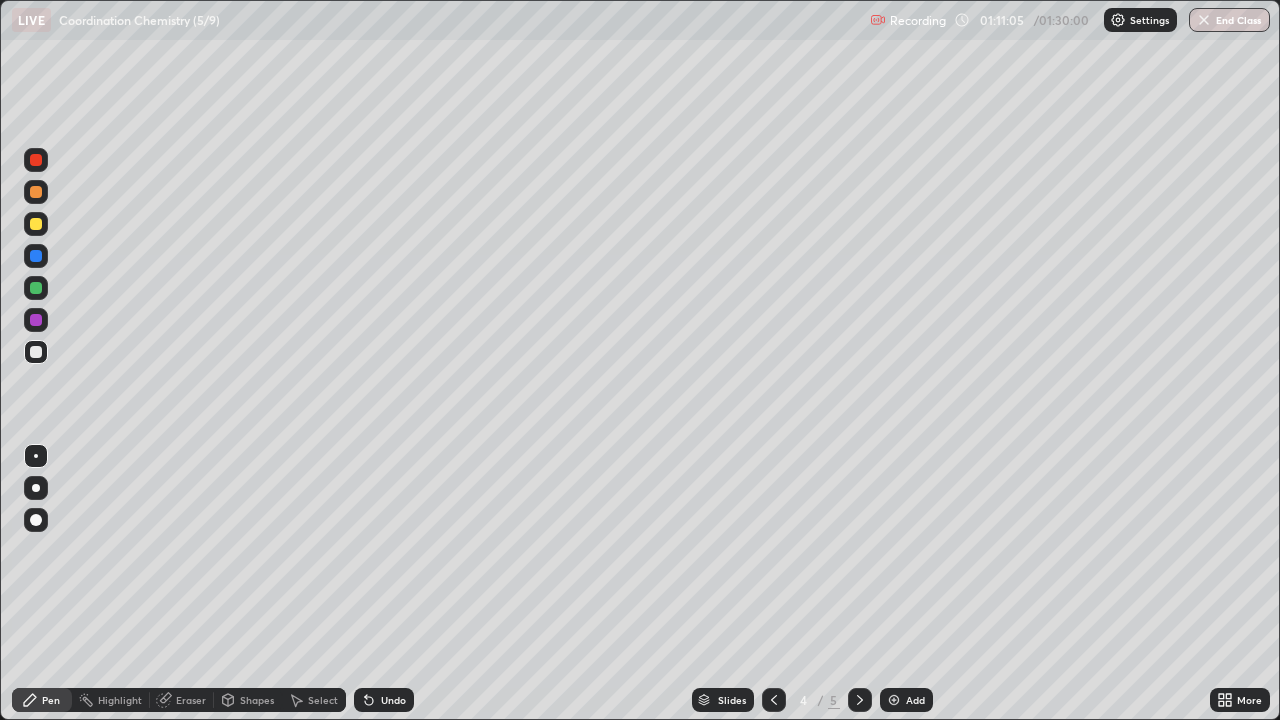 click 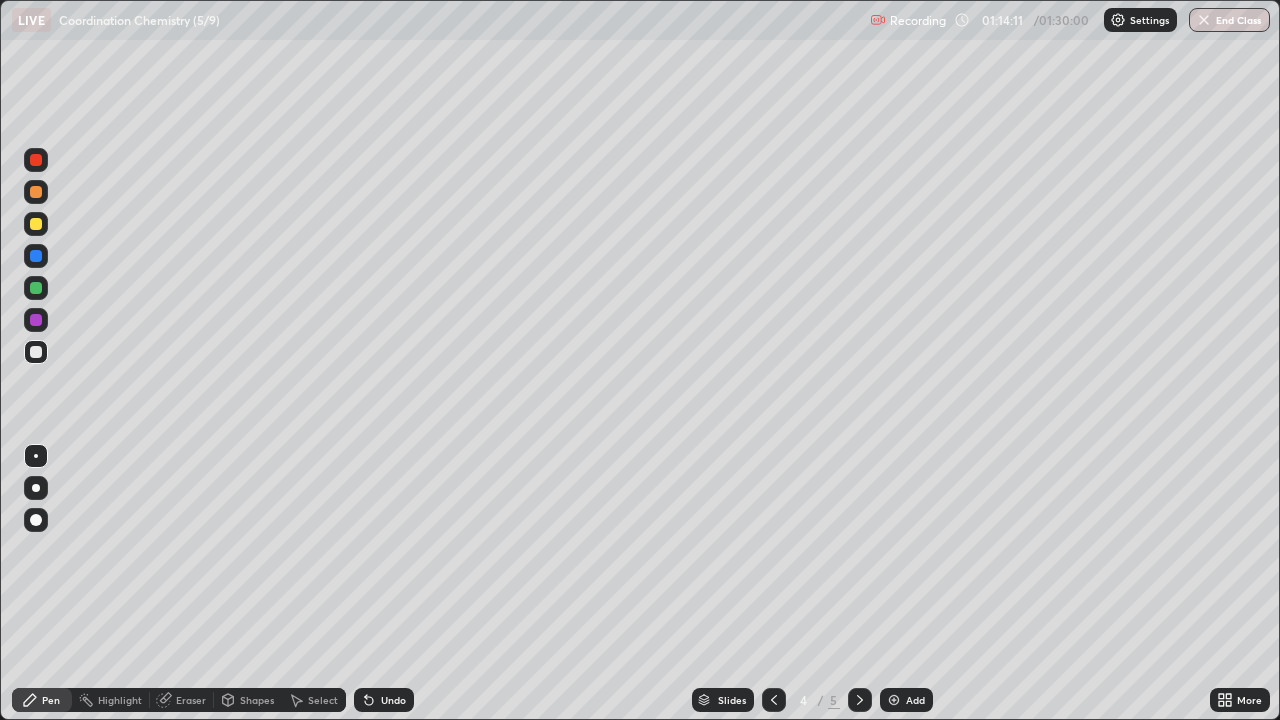 click on "Eraser" at bounding box center [191, 700] 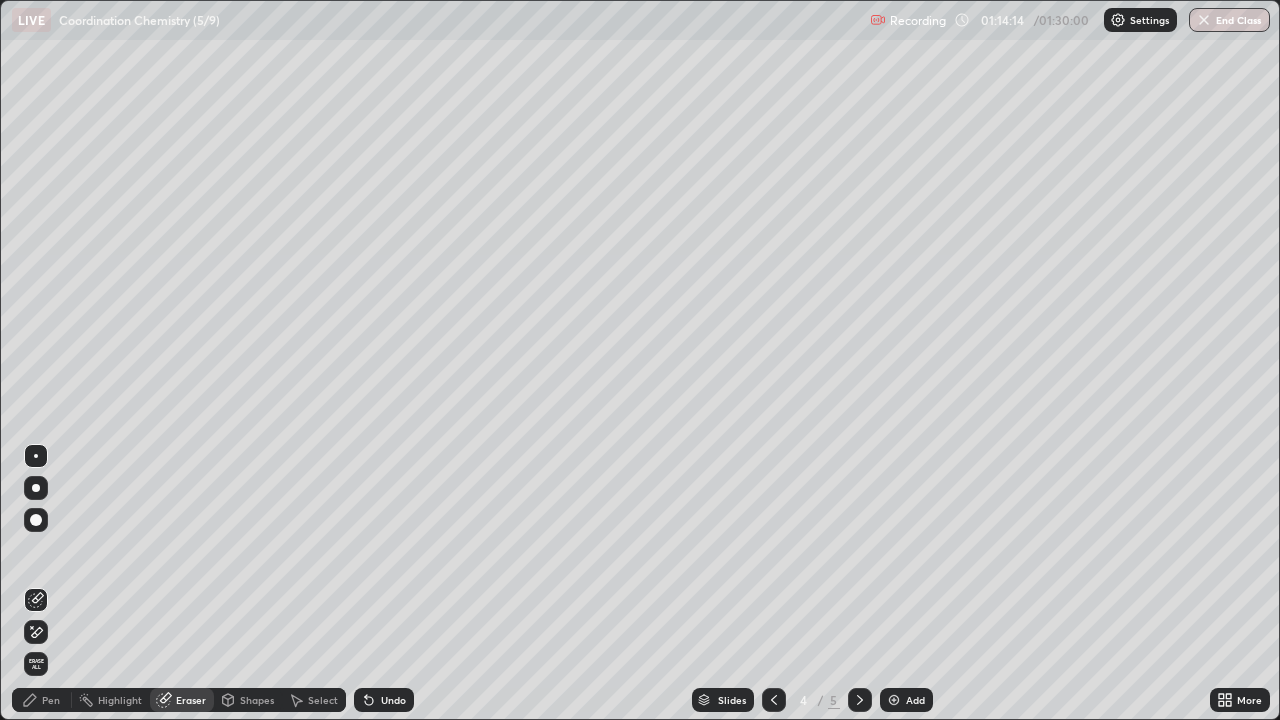 click on "Pen" at bounding box center [51, 700] 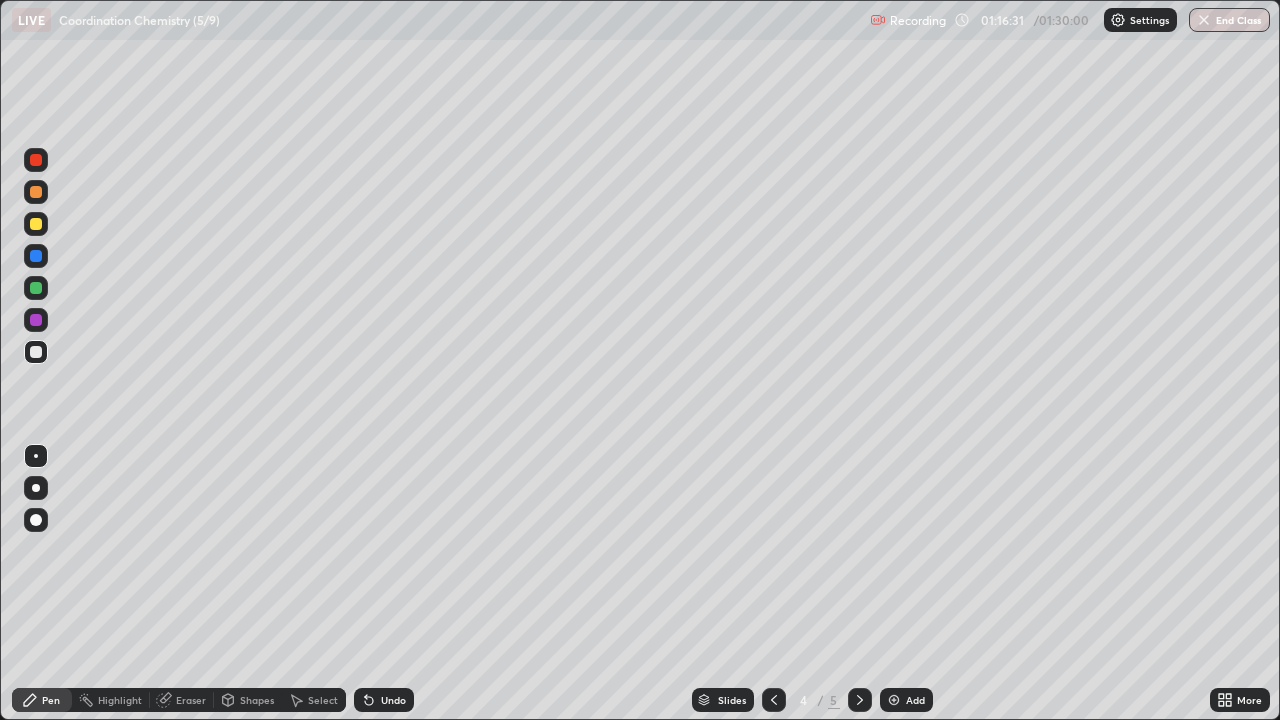 click on "Add" at bounding box center (915, 700) 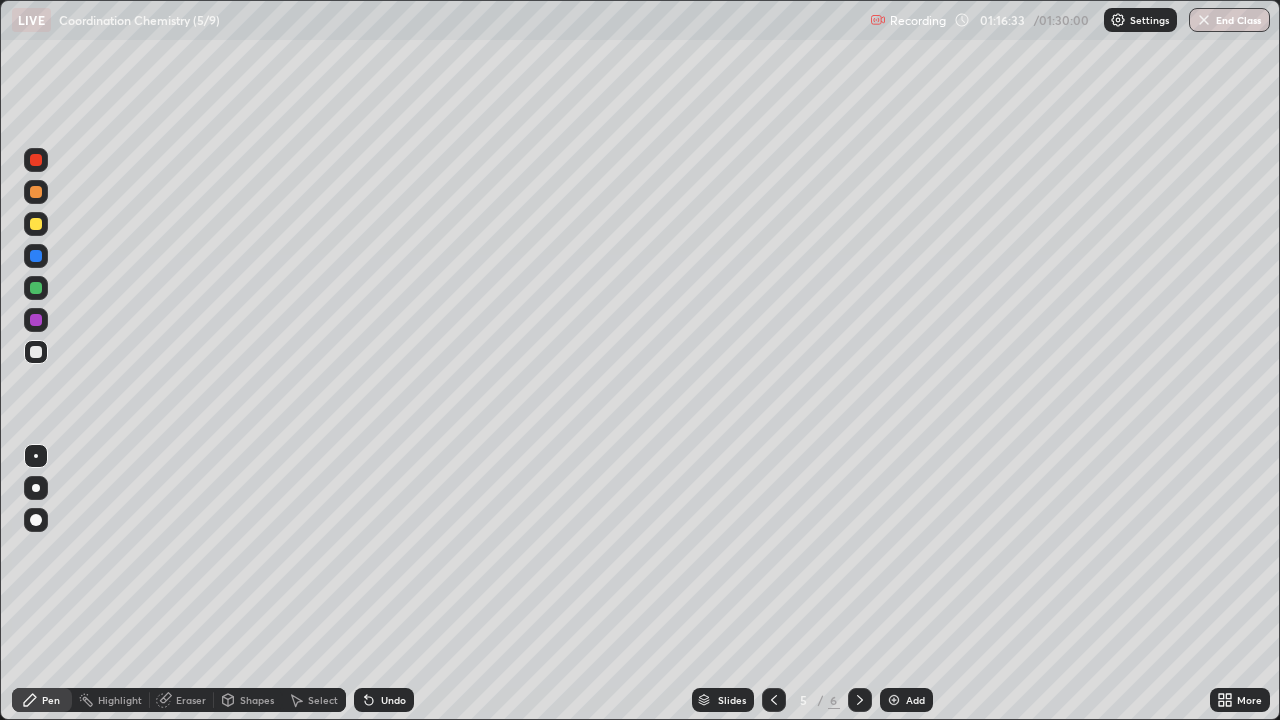 click at bounding box center [36, 224] 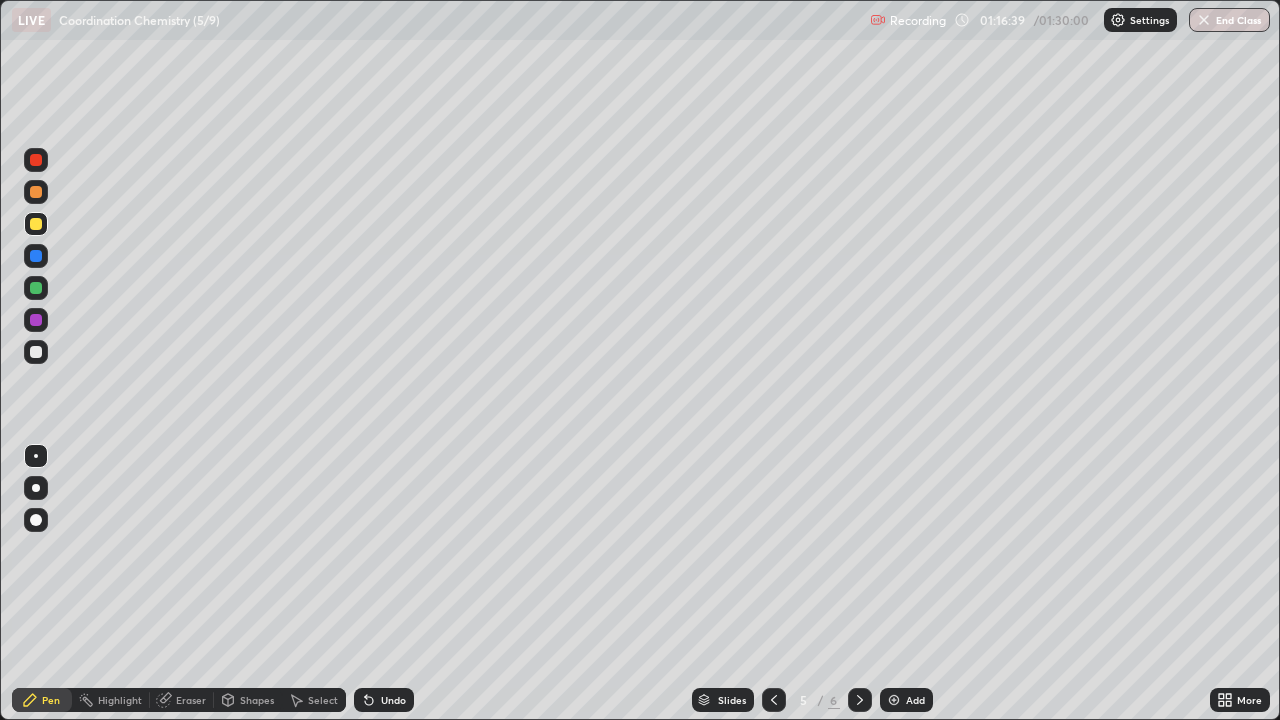 click at bounding box center (36, 352) 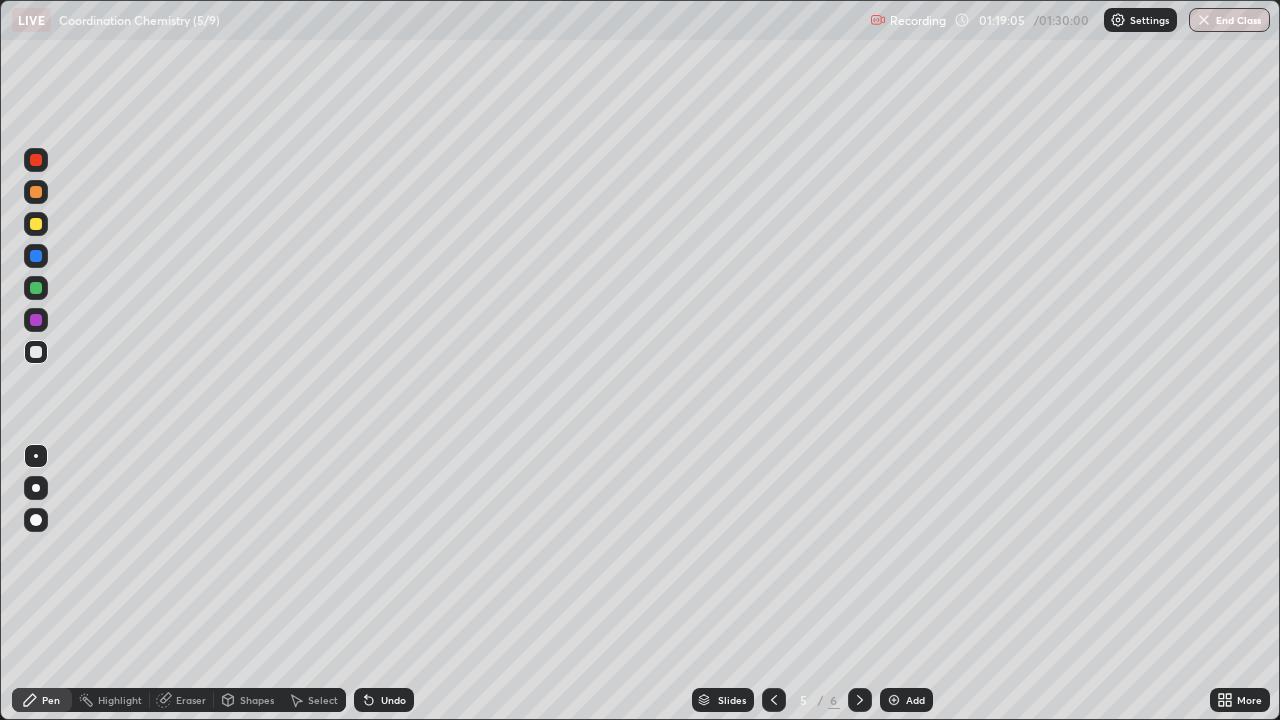 click on "Select" at bounding box center (314, 700) 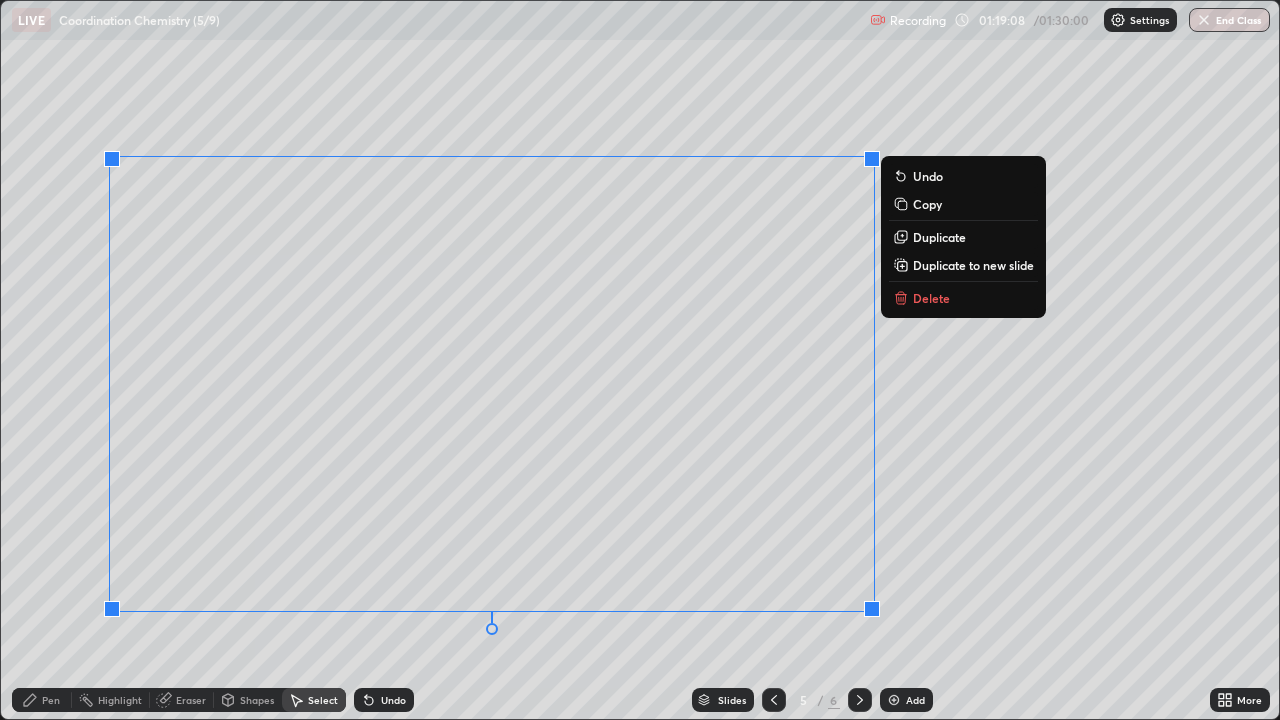 click on "Delete" at bounding box center (963, 298) 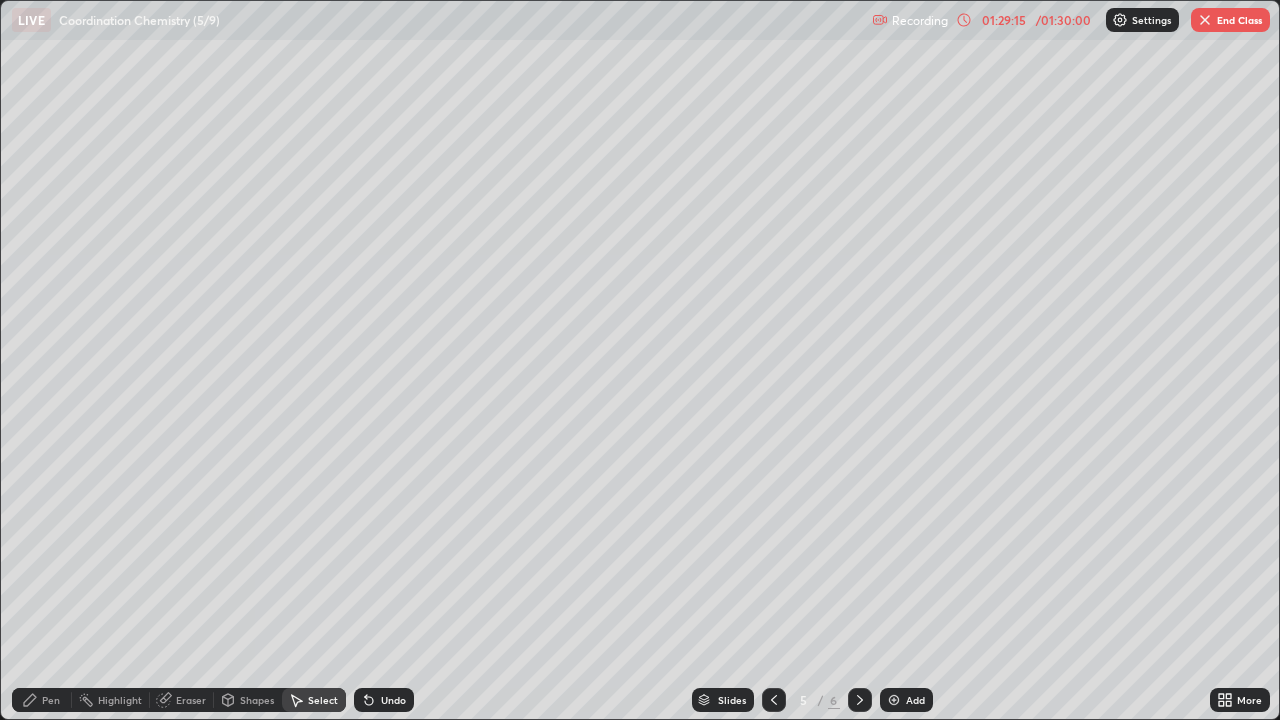 click on "End Class" at bounding box center [1230, 20] 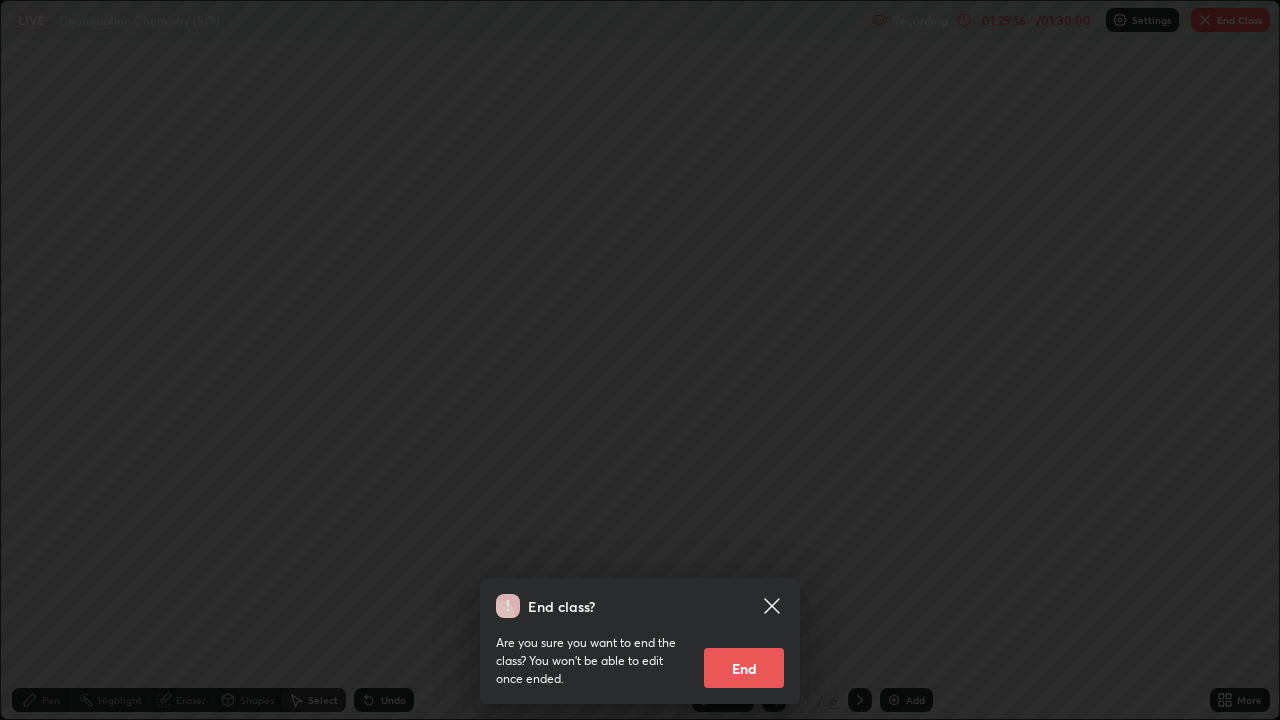 click on "End" at bounding box center [744, 668] 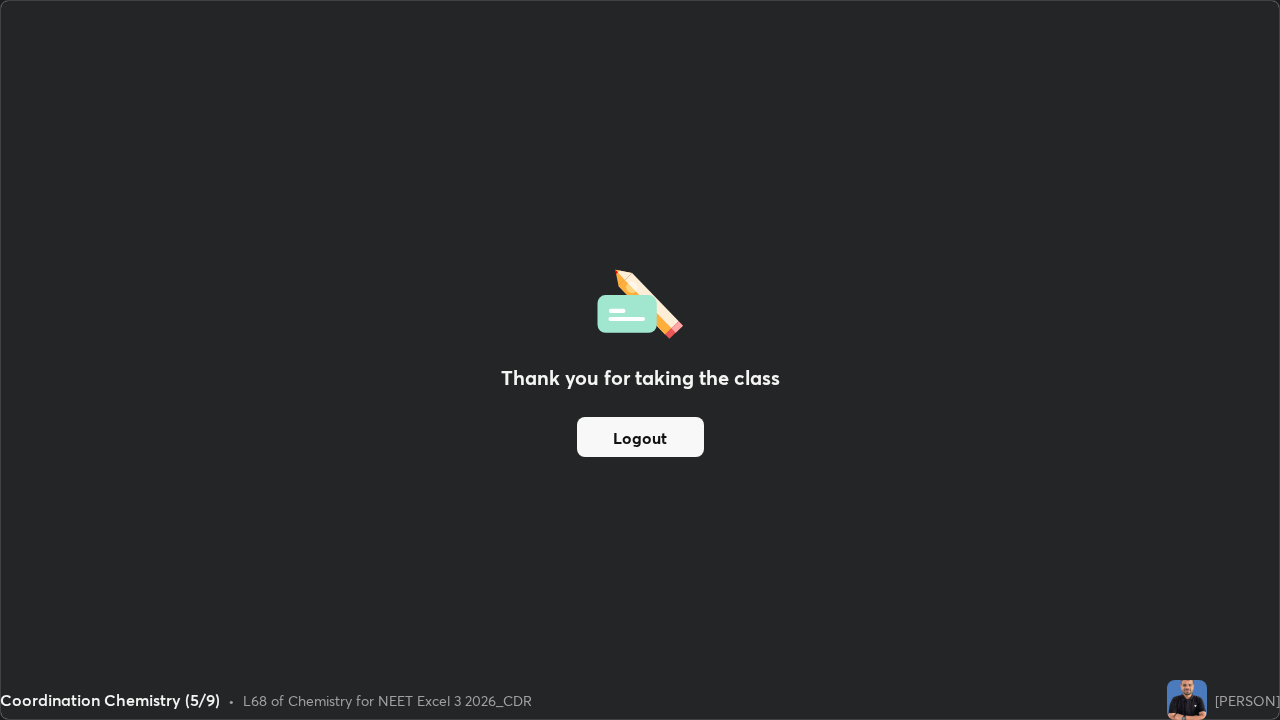 click on "Logout" at bounding box center [640, 437] 